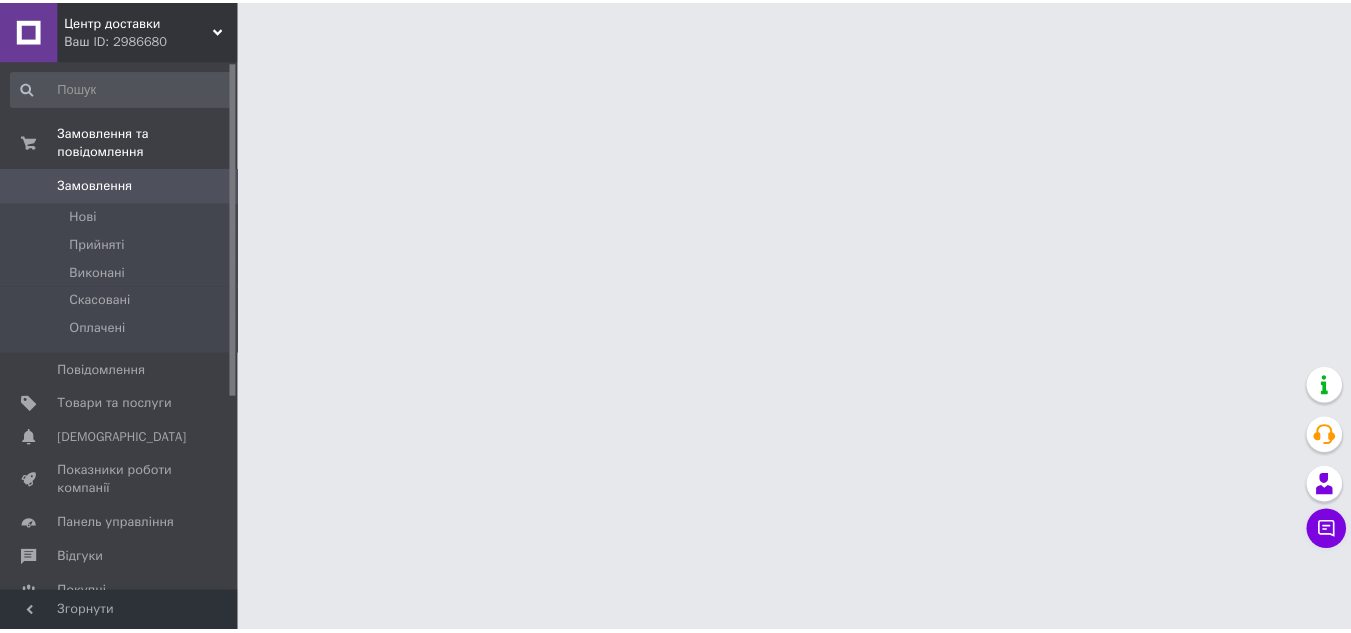 scroll, scrollTop: 0, scrollLeft: 0, axis: both 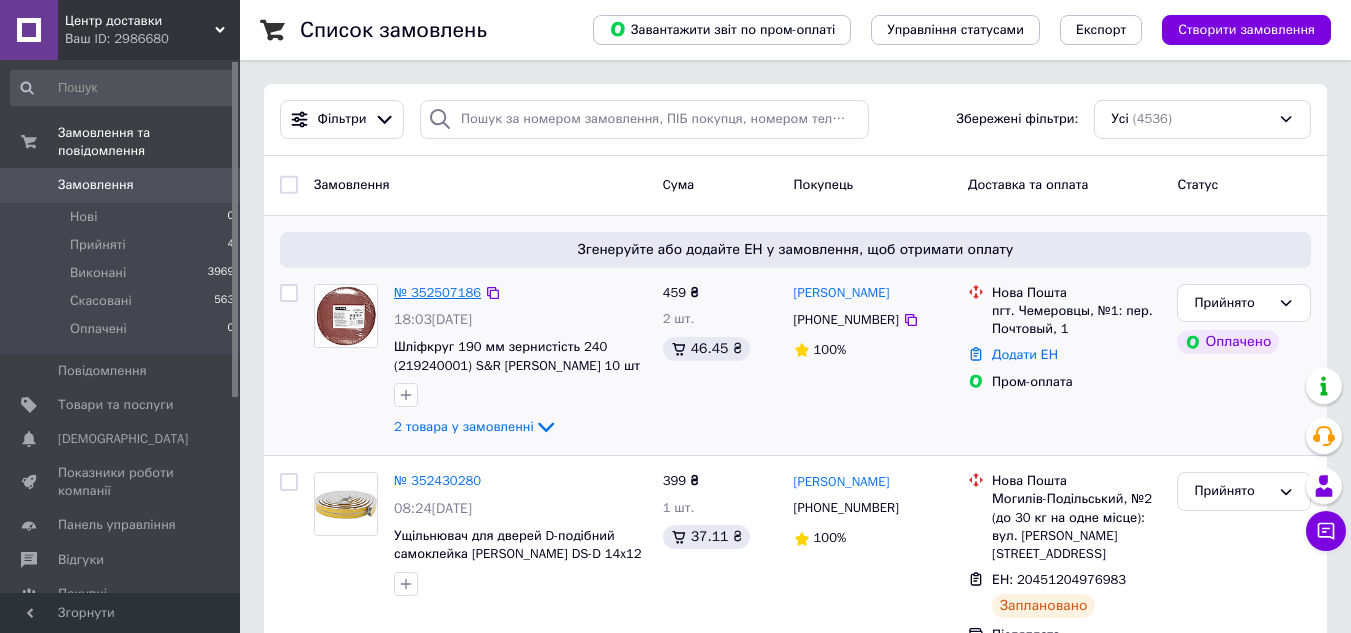 click on "№ 352507186" at bounding box center [437, 292] 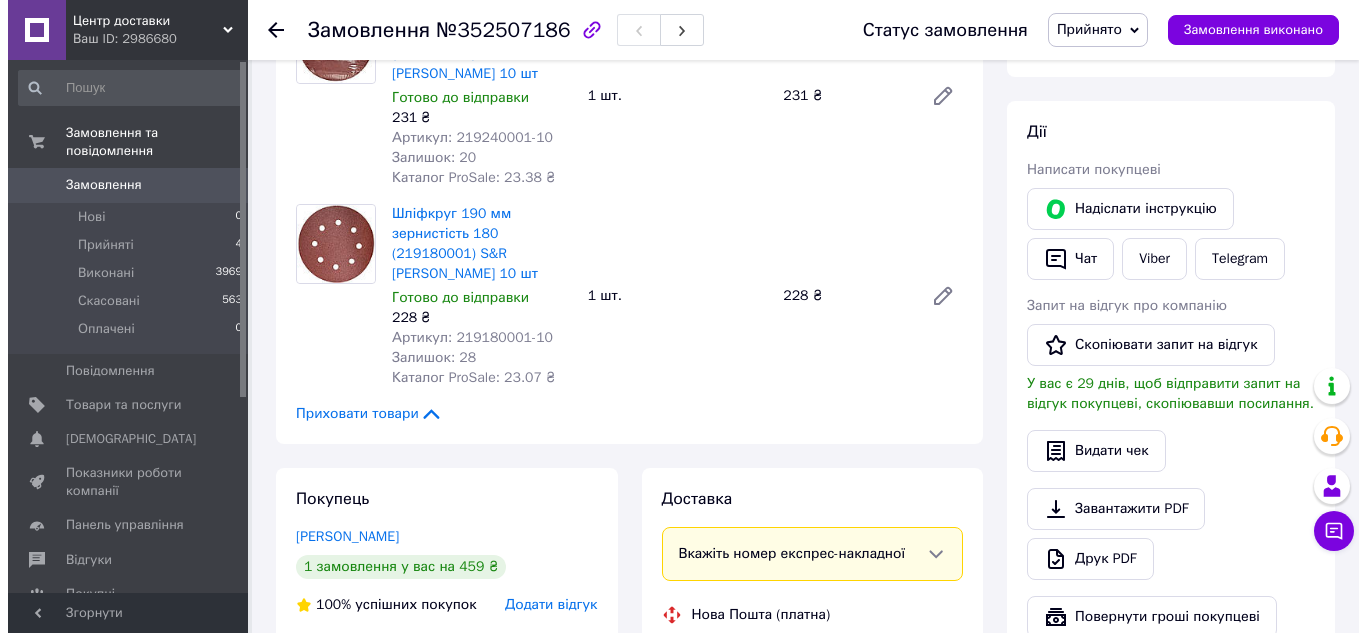 scroll, scrollTop: 300, scrollLeft: 0, axis: vertical 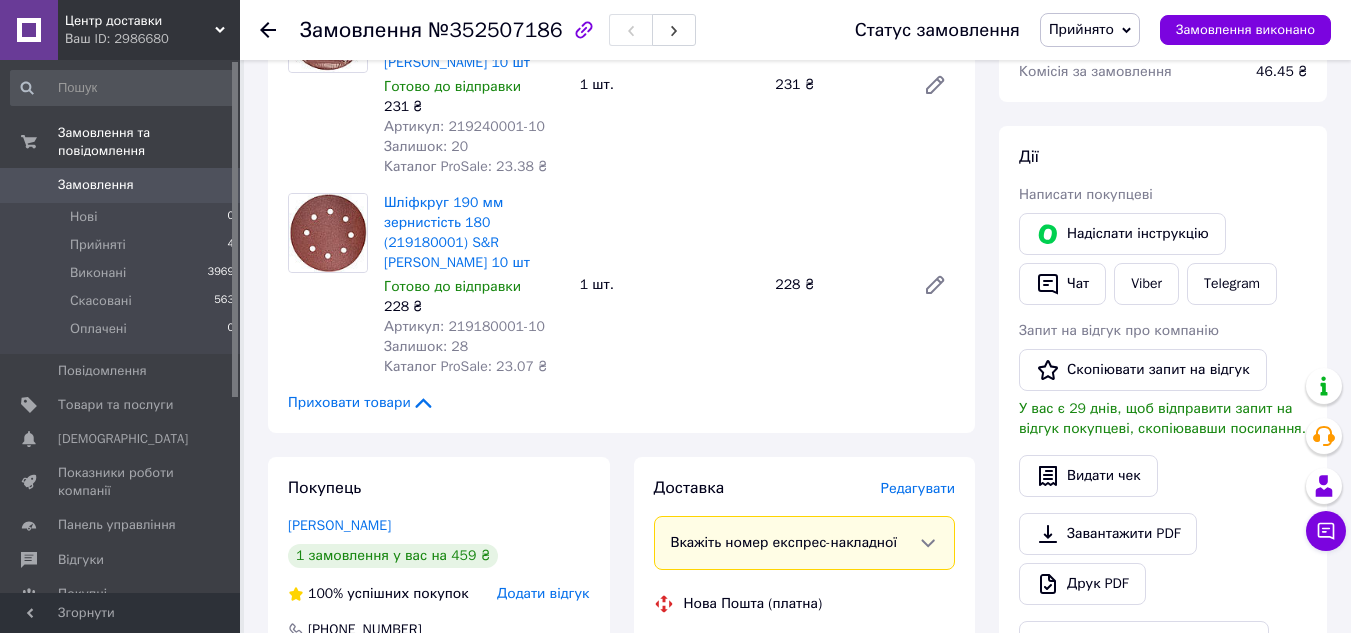 click on "Редагувати" at bounding box center (918, 488) 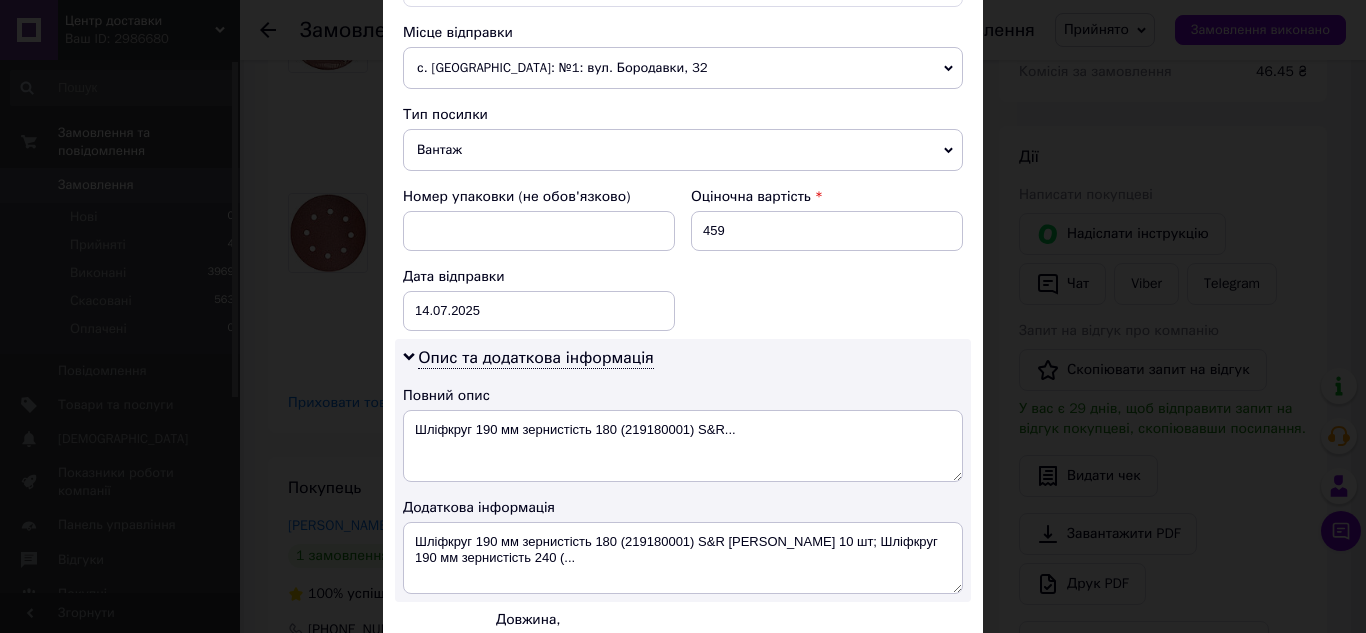 scroll, scrollTop: 700, scrollLeft: 0, axis: vertical 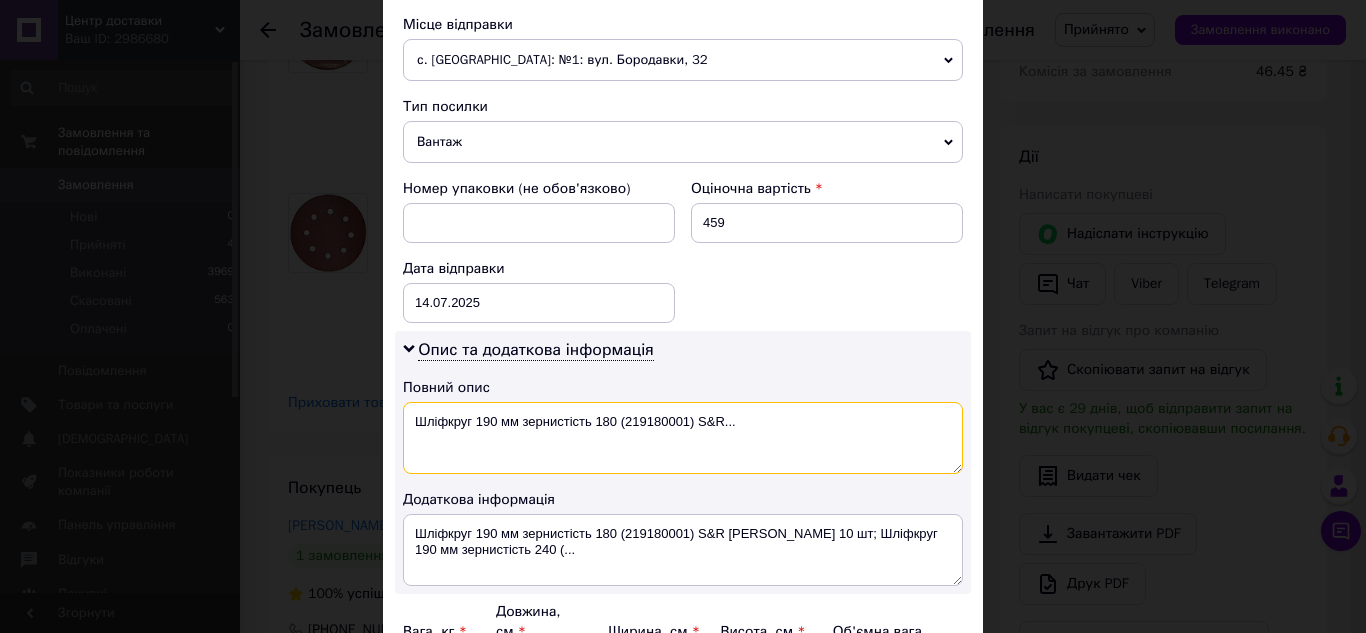 drag, startPoint x: 519, startPoint y: 421, endPoint x: 745, endPoint y: 425, distance: 226.0354 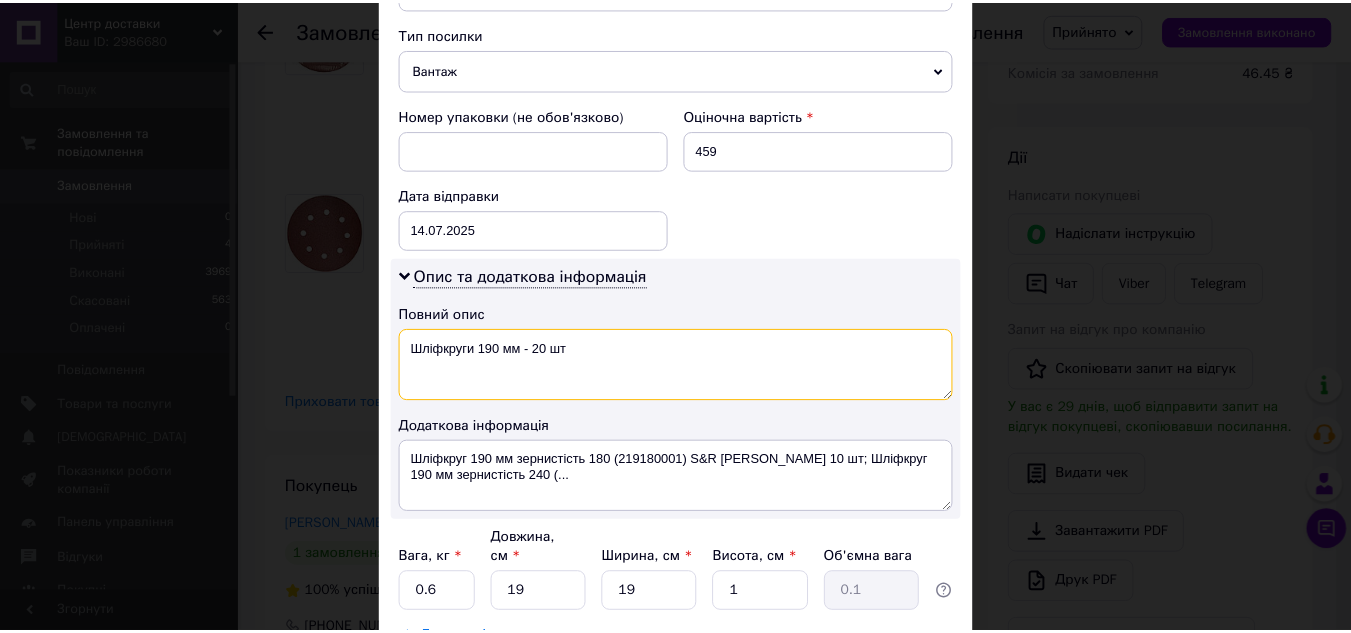 scroll, scrollTop: 919, scrollLeft: 0, axis: vertical 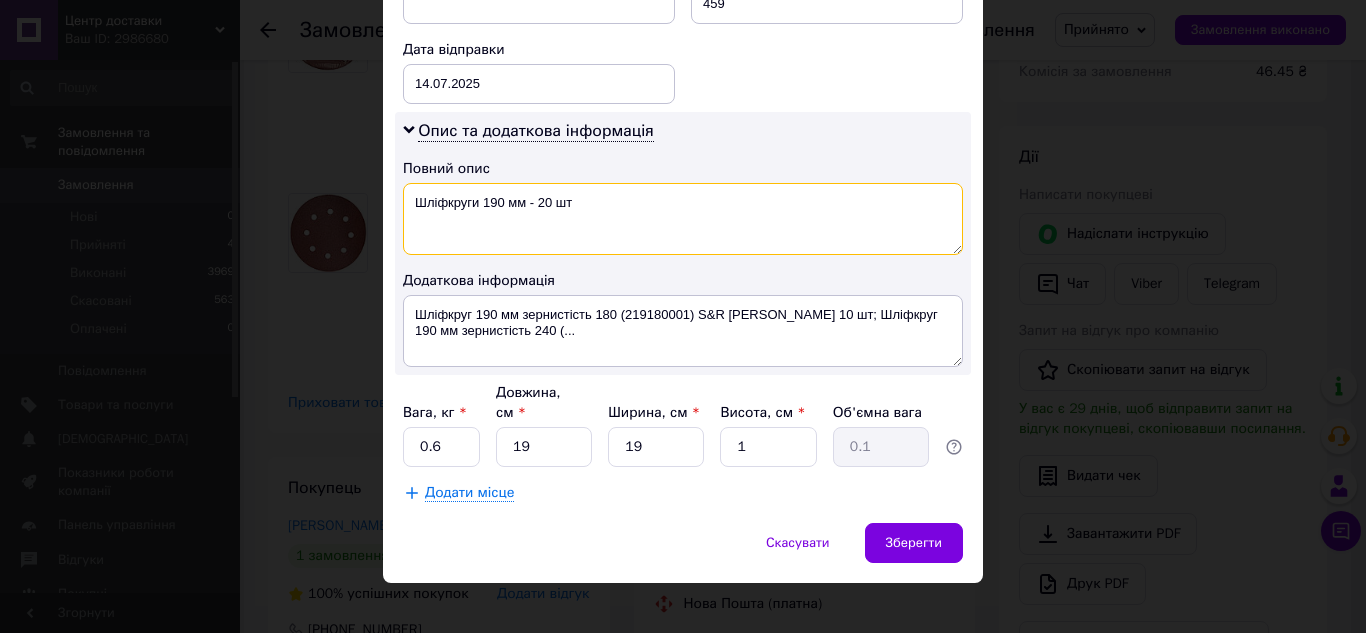 type on "Шліфкруги 190 мм - 20 шт" 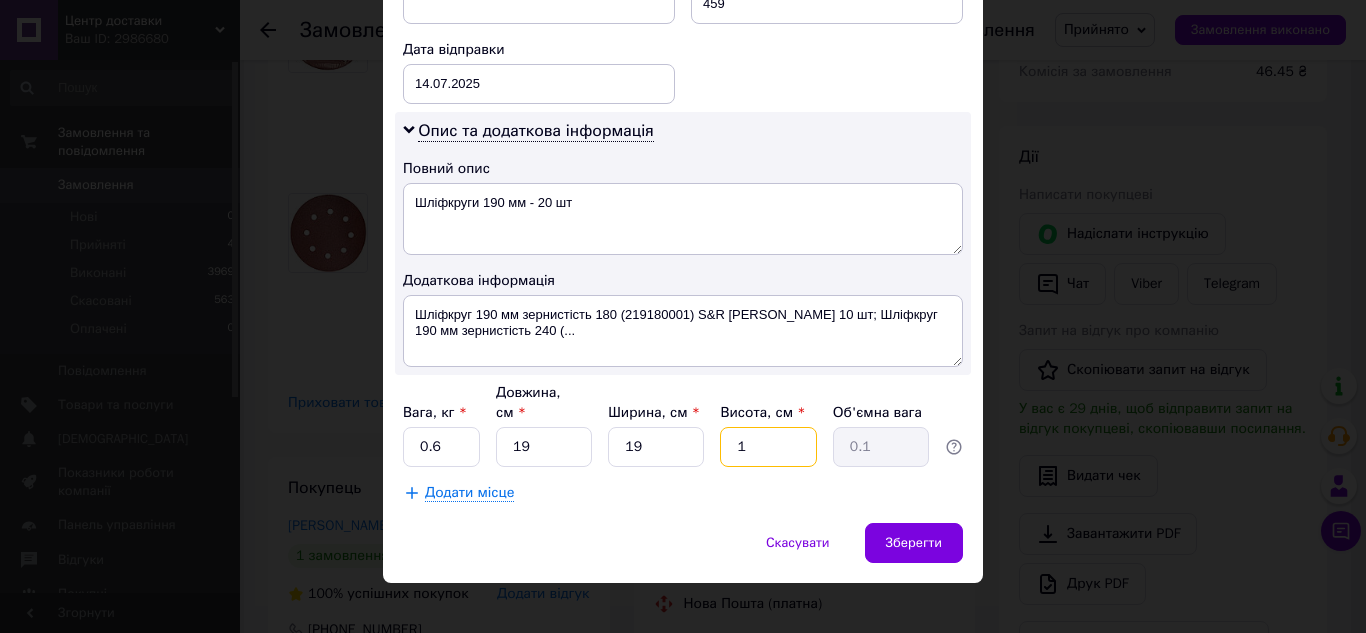 drag, startPoint x: 737, startPoint y: 428, endPoint x: 754, endPoint y: 429, distance: 17.029387 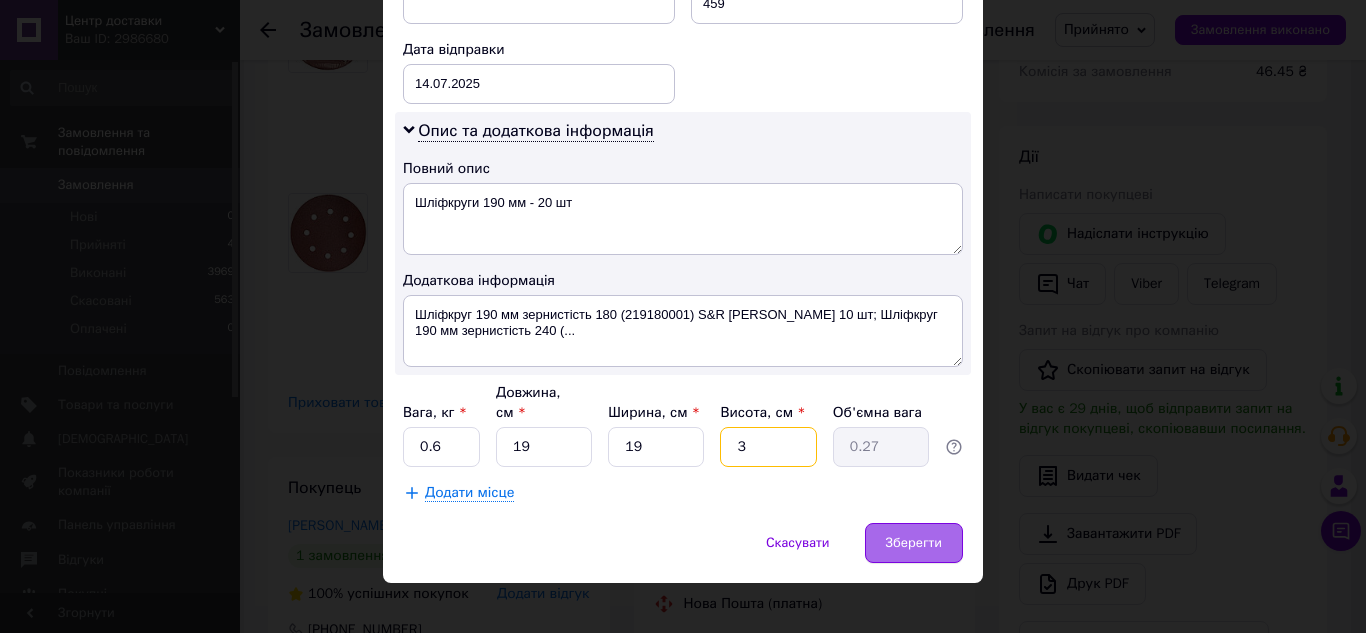 type on "3" 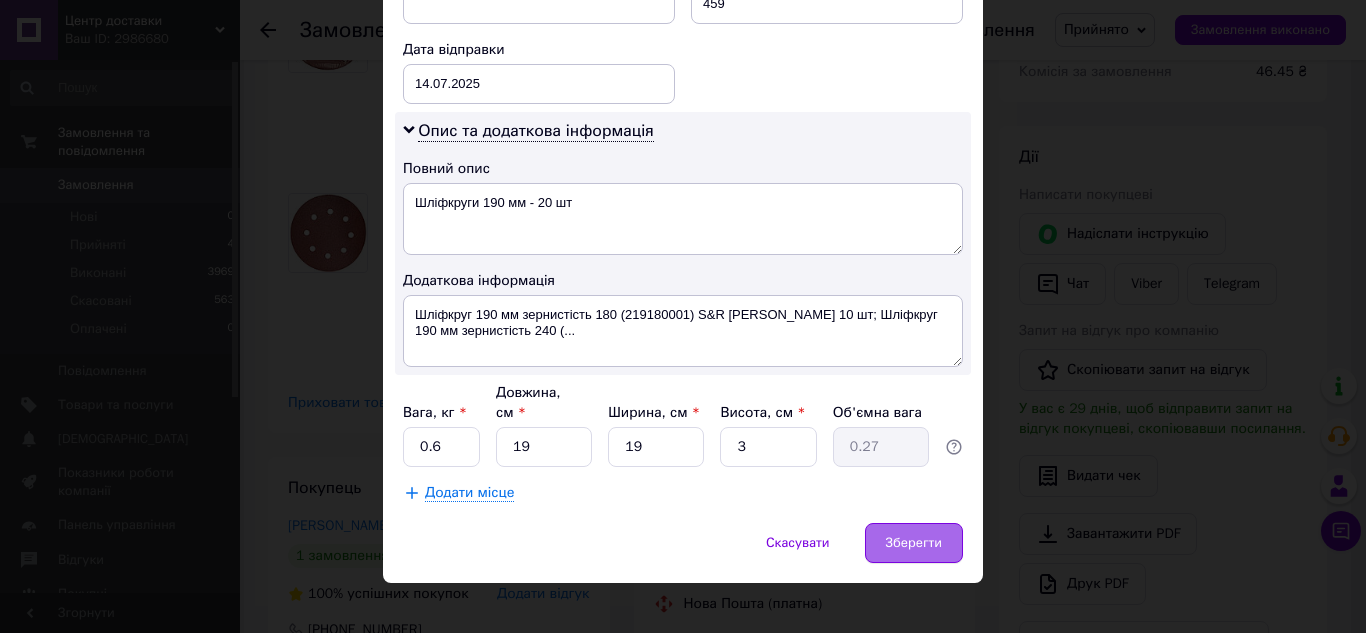 click on "Зберегти" at bounding box center [914, 543] 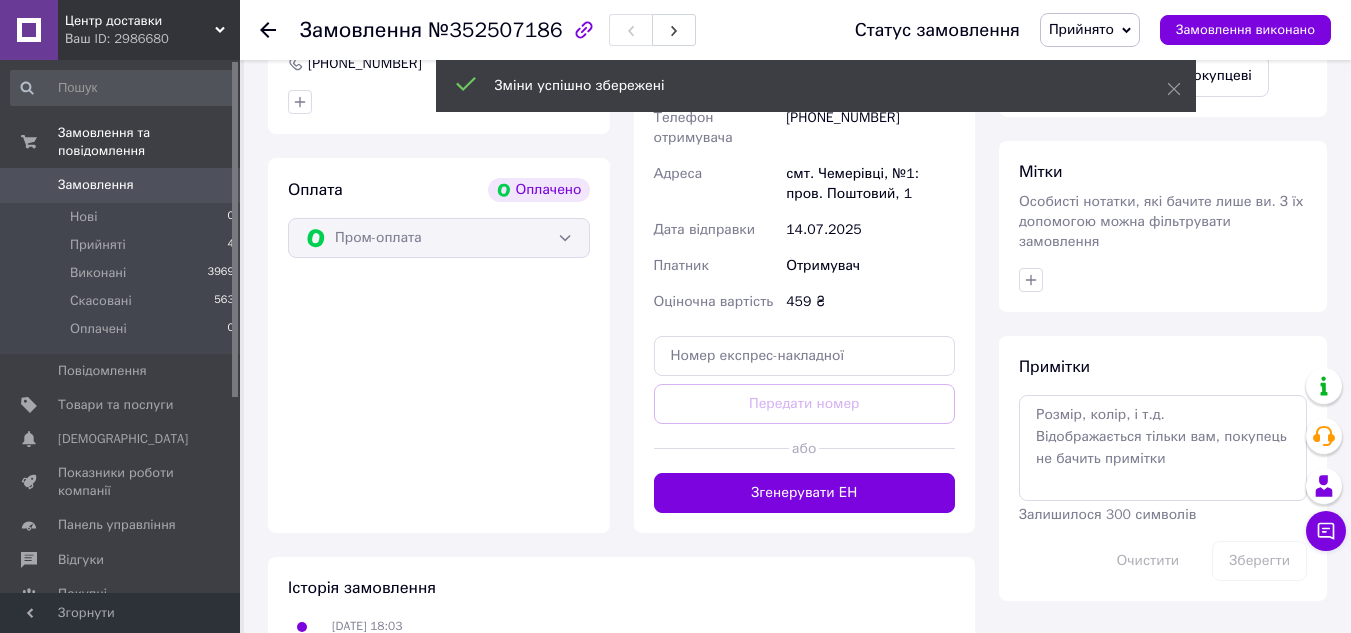 scroll, scrollTop: 900, scrollLeft: 0, axis: vertical 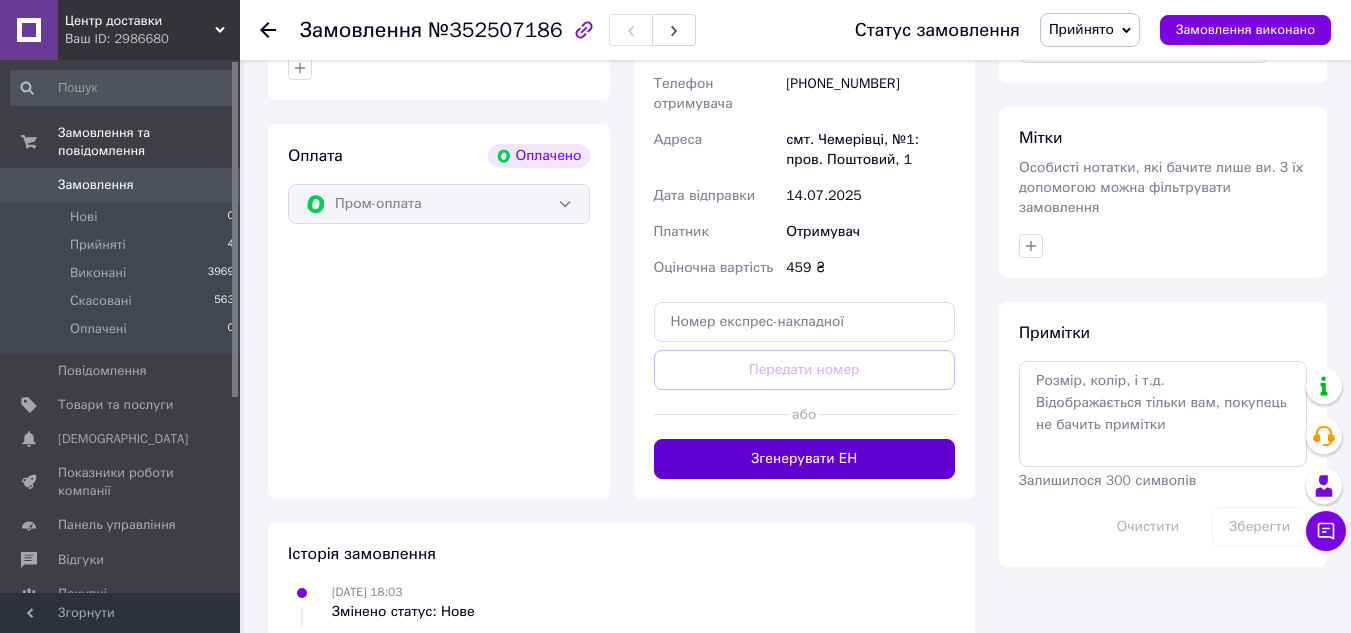 click on "Згенерувати ЕН" at bounding box center (805, 459) 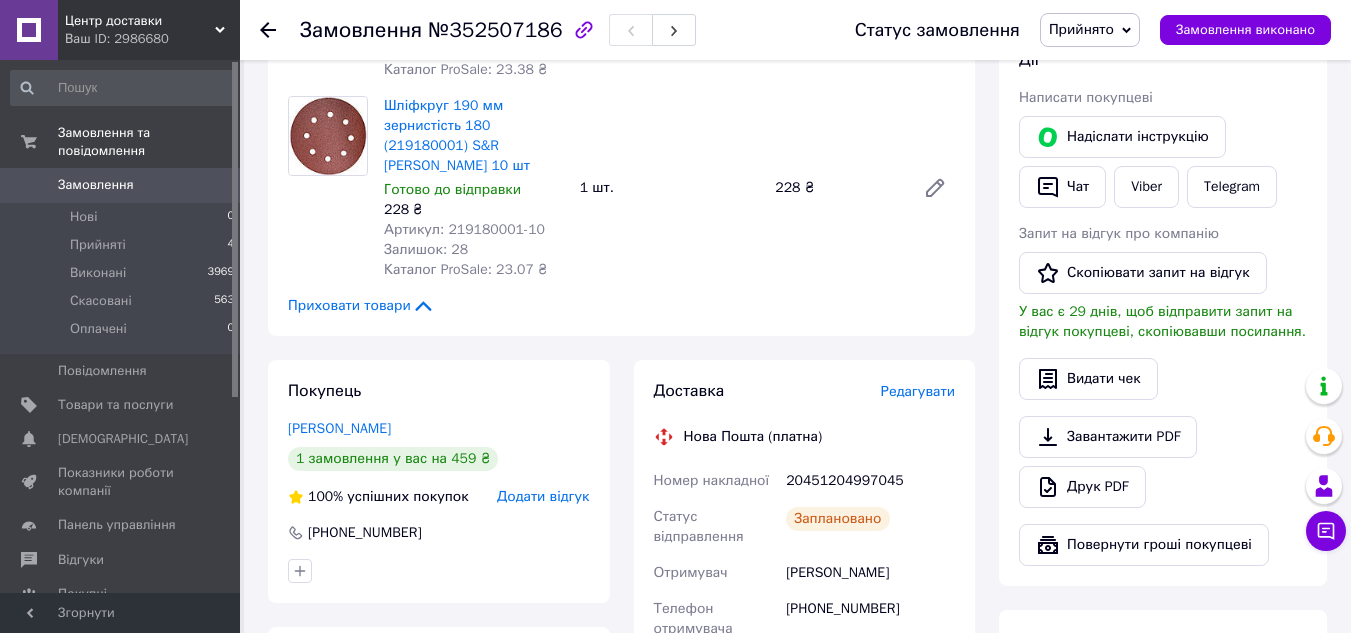 scroll, scrollTop: 400, scrollLeft: 0, axis: vertical 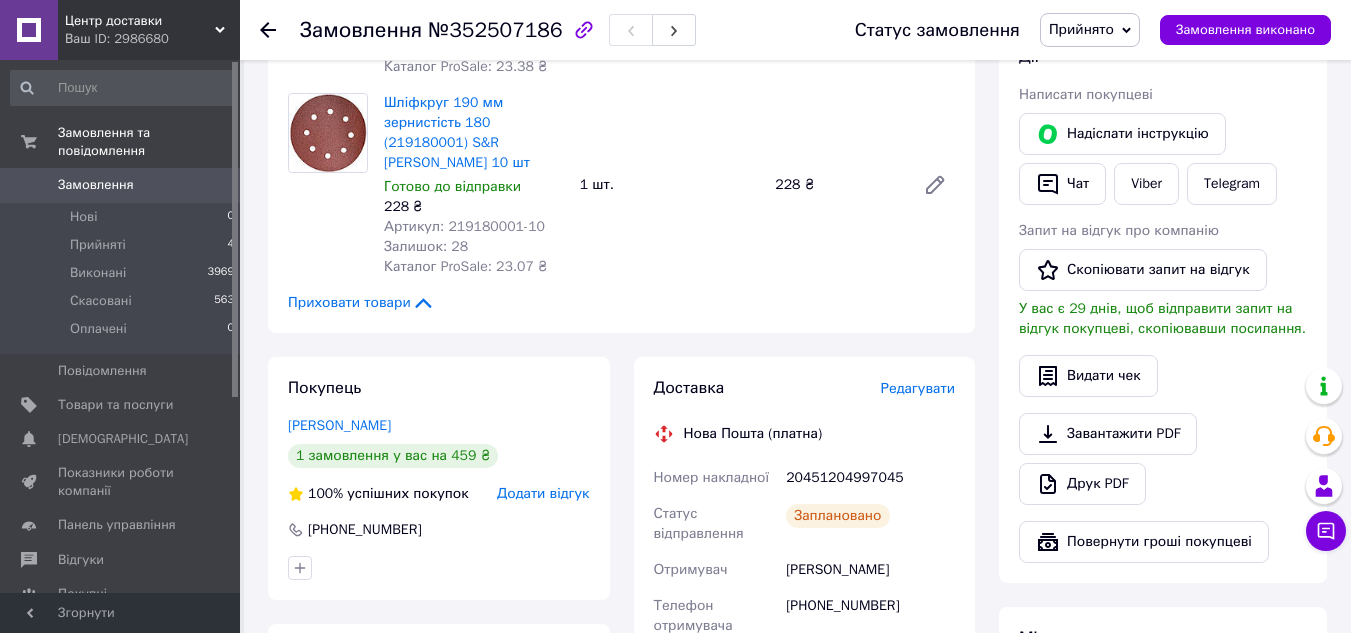 click on "0" at bounding box center (212, 185) 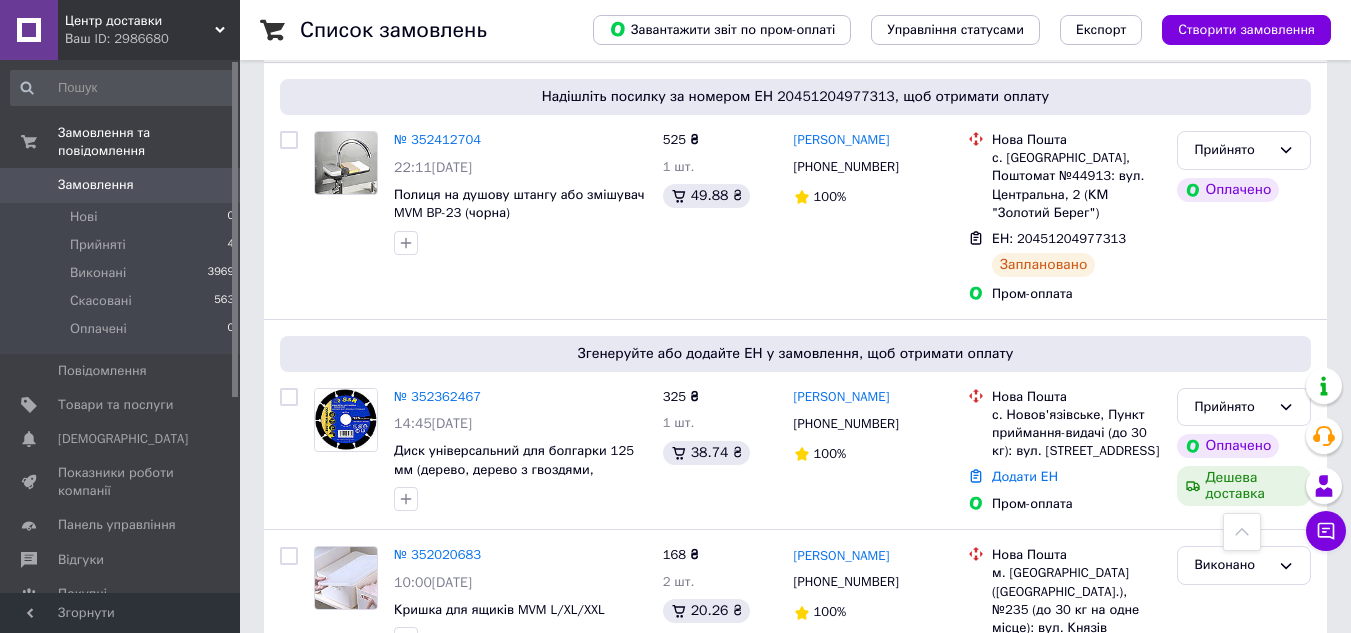 scroll, scrollTop: 600, scrollLeft: 0, axis: vertical 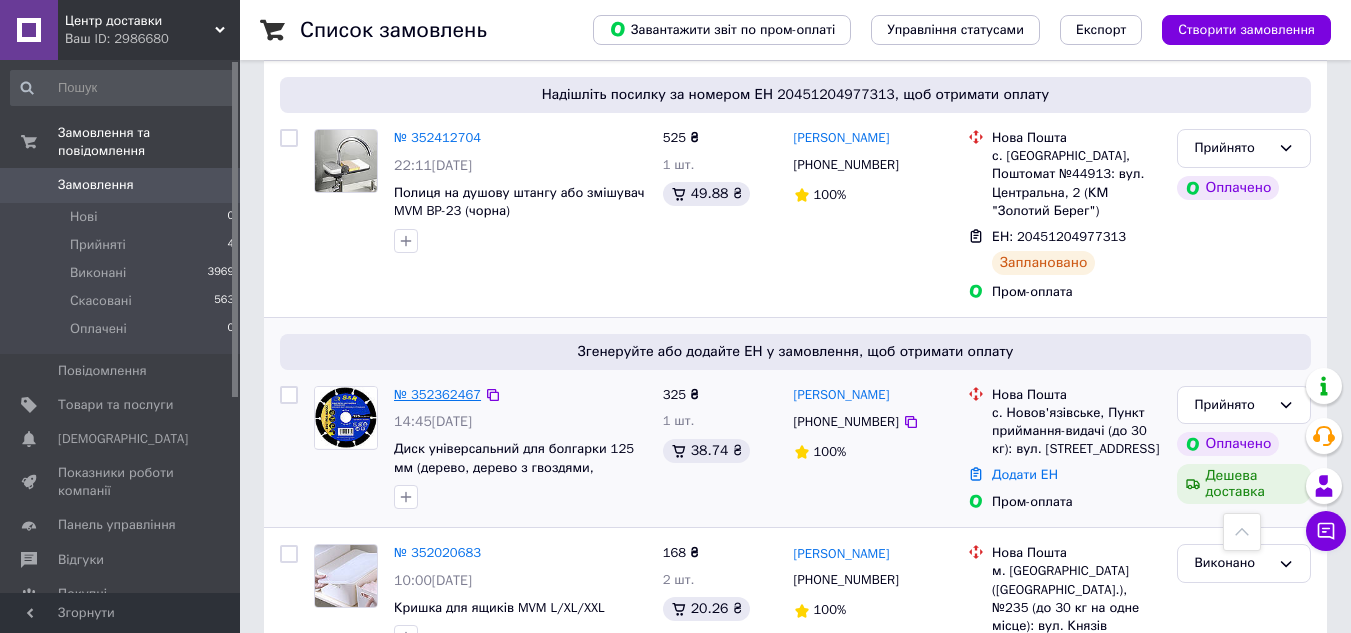 click on "№ 352362467" at bounding box center [437, 394] 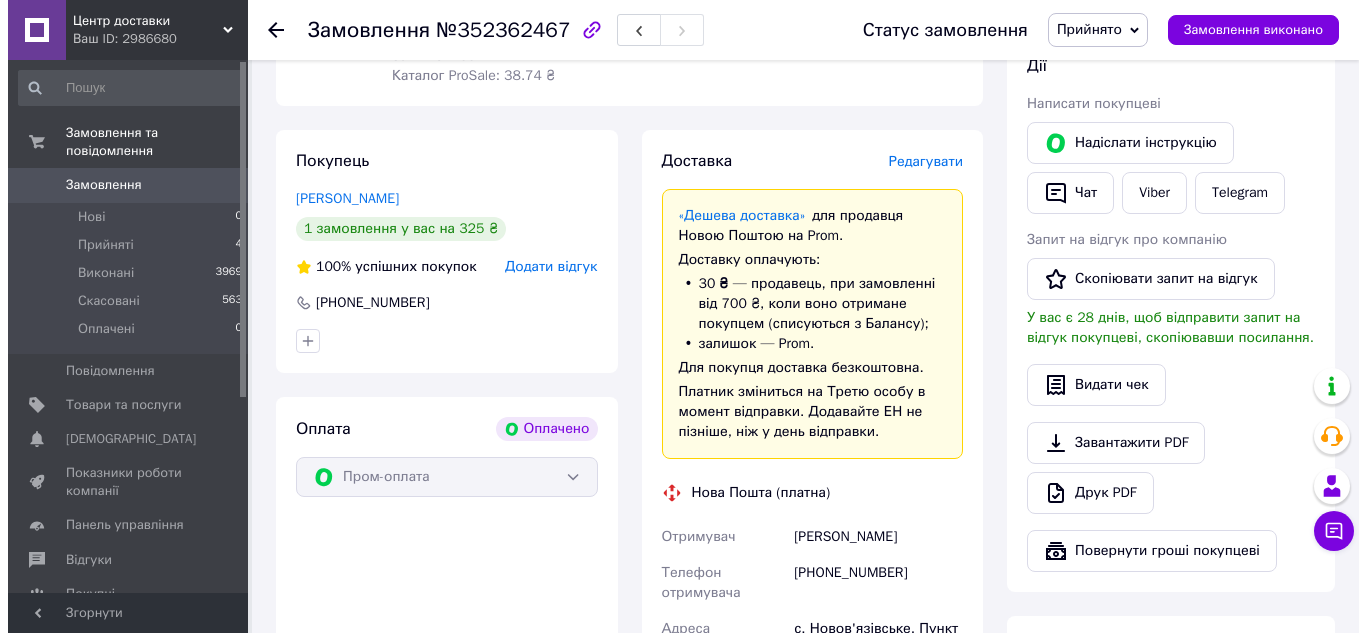 scroll, scrollTop: 393, scrollLeft: 0, axis: vertical 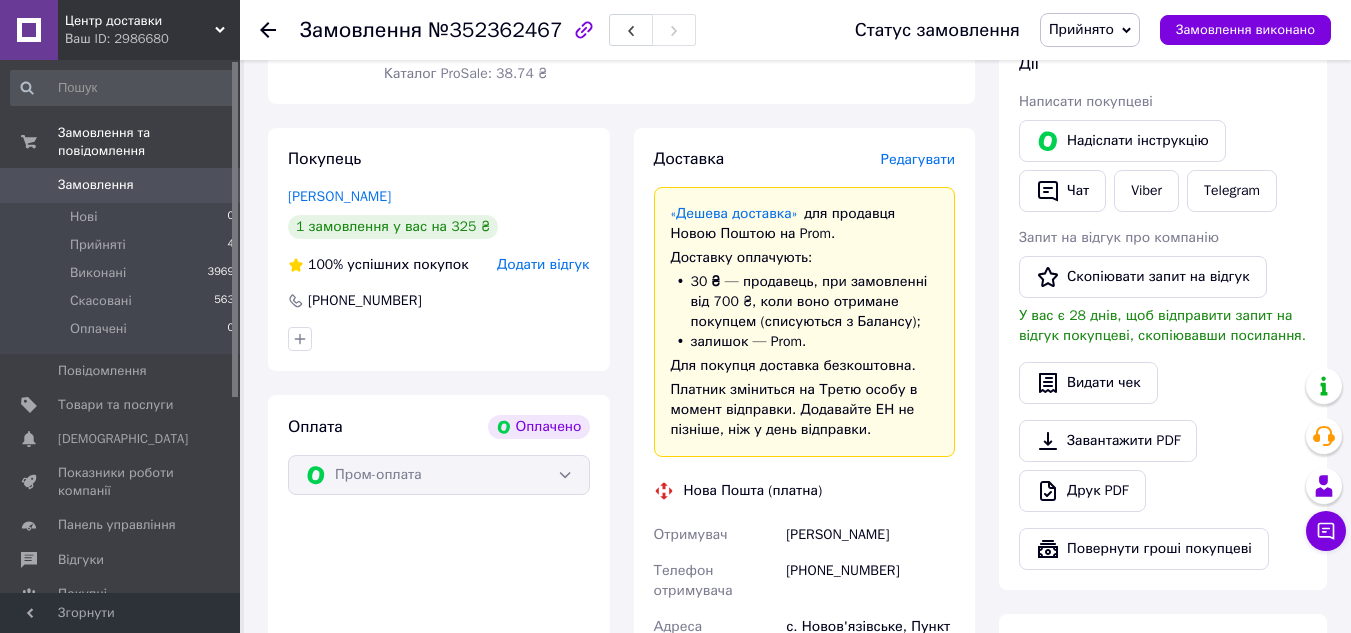 click on "Редагувати" at bounding box center (918, 159) 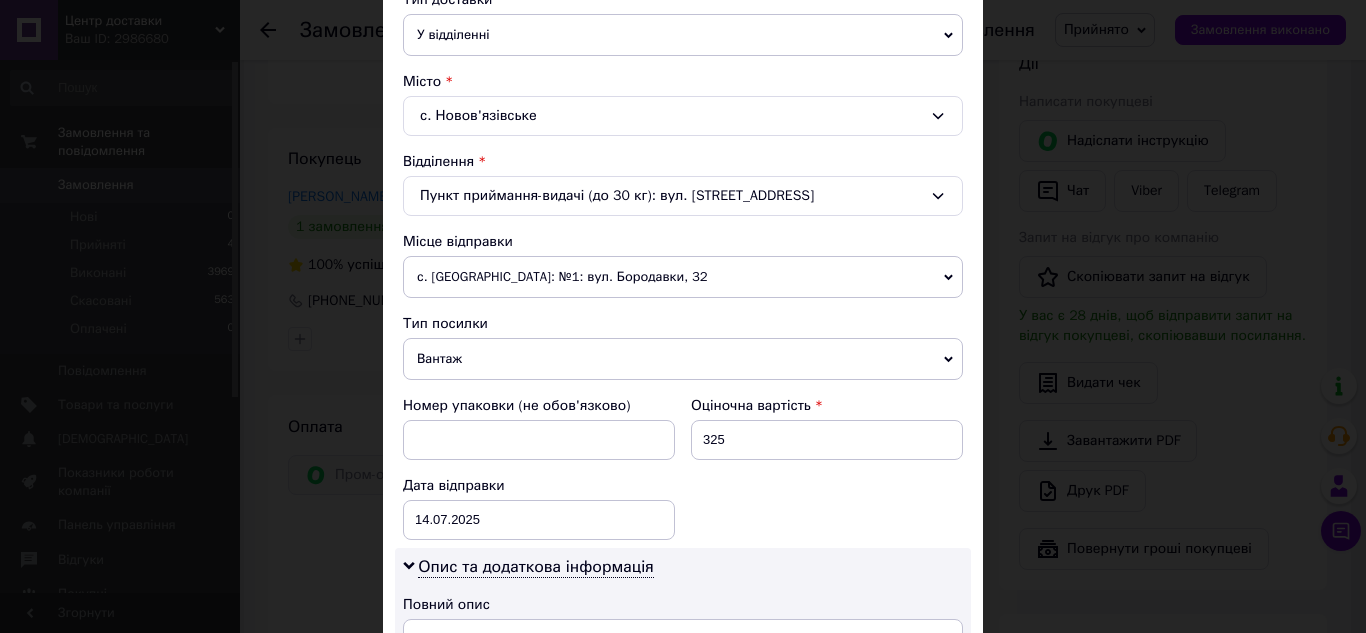 scroll, scrollTop: 600, scrollLeft: 0, axis: vertical 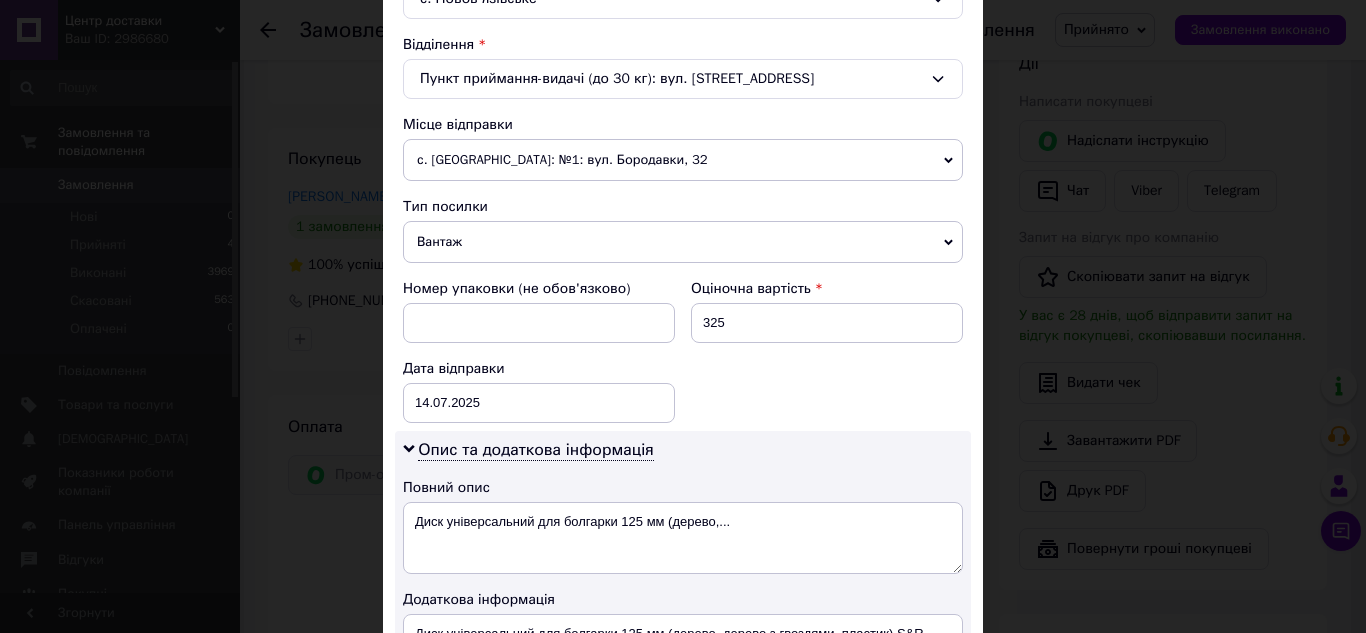 click on "с. [GEOGRAPHIC_DATA]: №1: вул. Бородавки, 32" at bounding box center (683, 160) 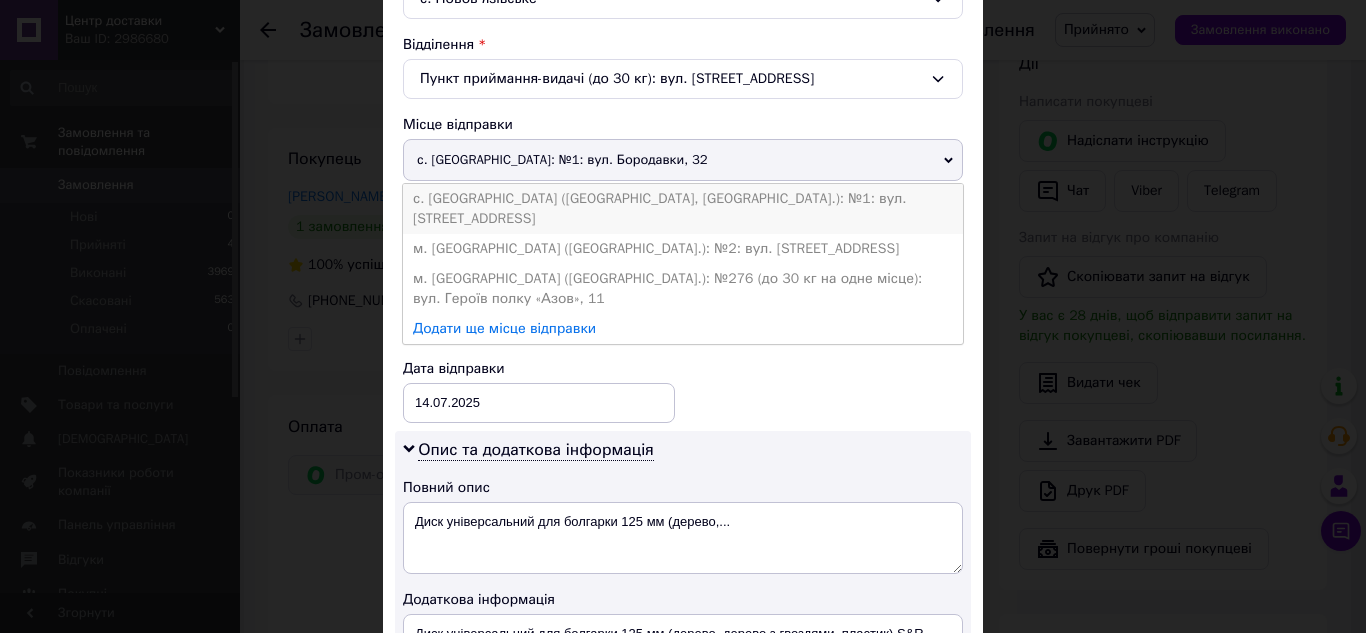 click on "с. [GEOGRAPHIC_DATA] ([GEOGRAPHIC_DATA], [GEOGRAPHIC_DATA].): №1: вул. [STREET_ADDRESS]" at bounding box center (683, 209) 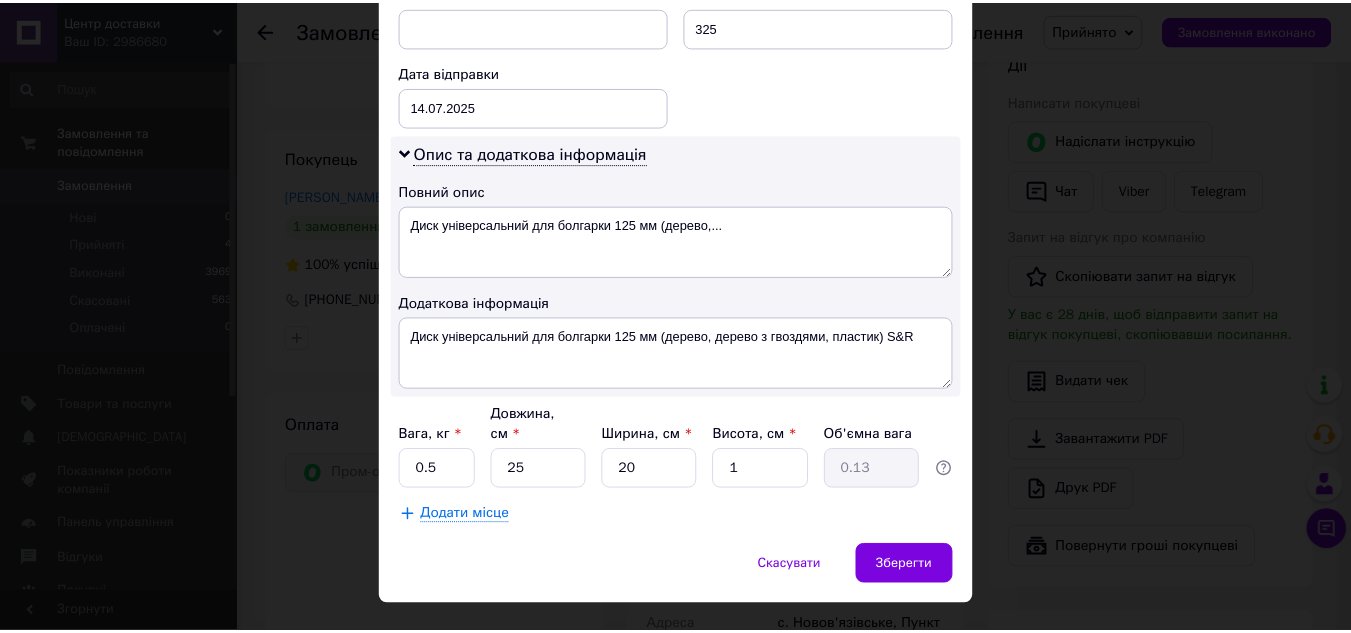 scroll, scrollTop: 919, scrollLeft: 0, axis: vertical 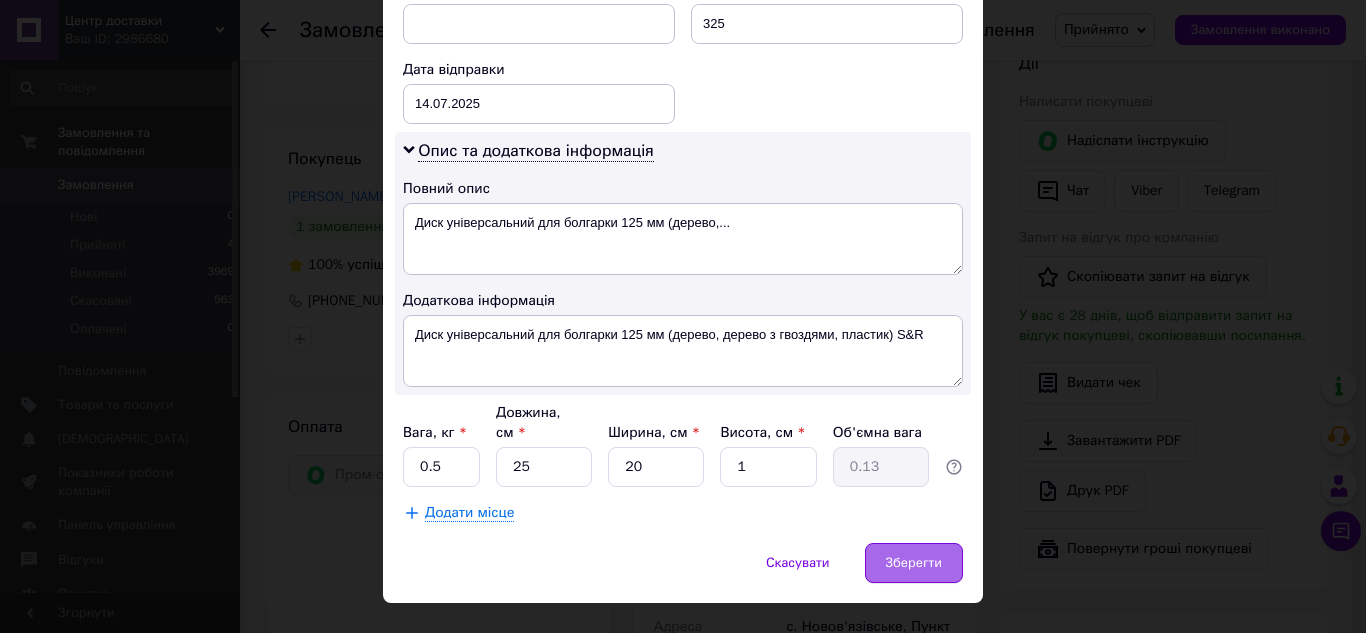 click on "Зберегти" at bounding box center [914, 563] 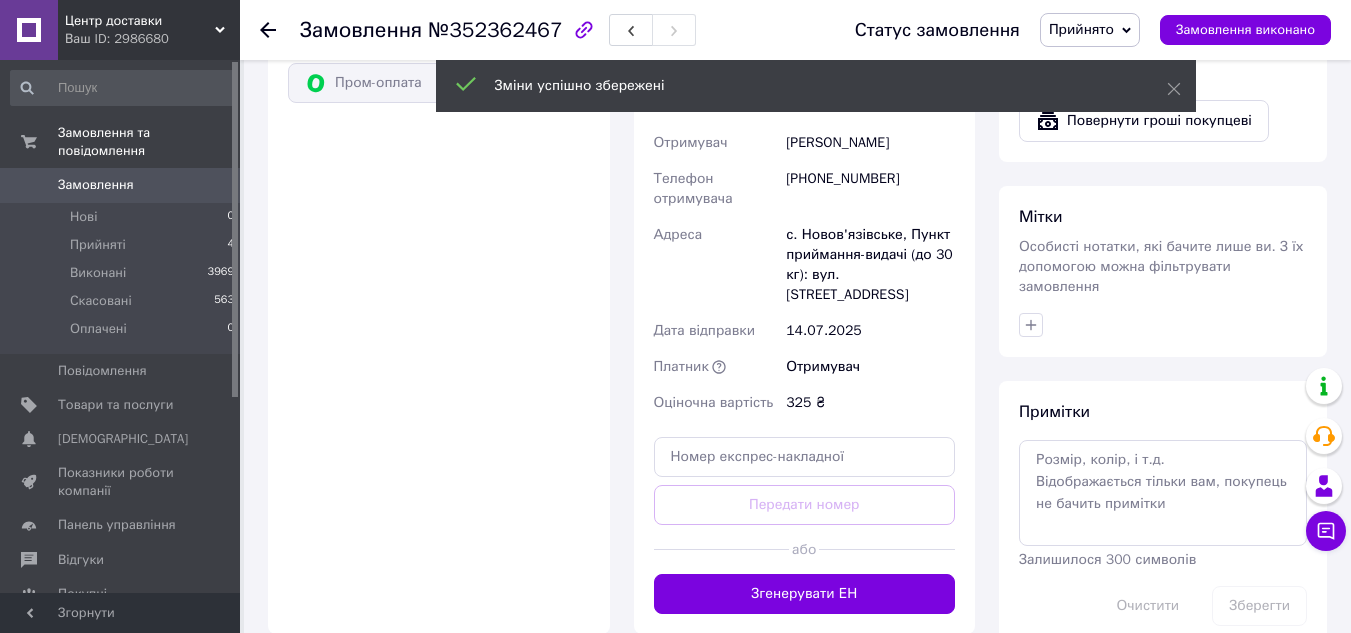 scroll, scrollTop: 793, scrollLeft: 0, axis: vertical 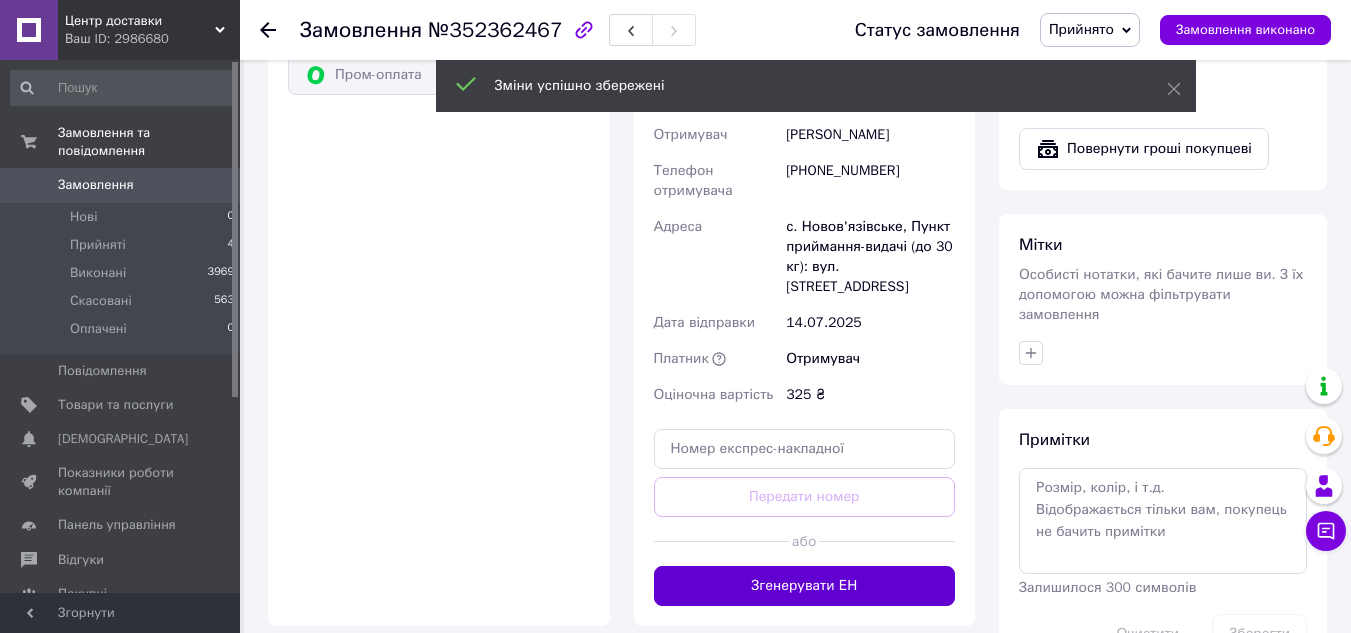 click on "Згенерувати ЕН" at bounding box center [805, 586] 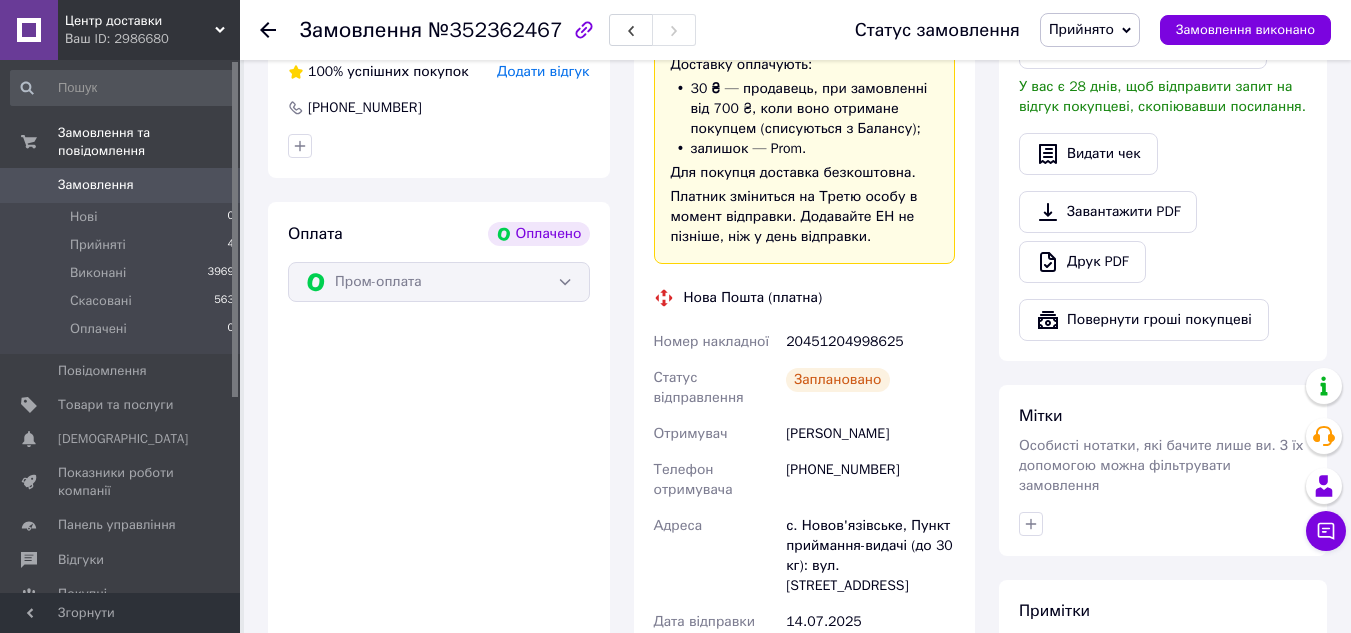 scroll, scrollTop: 600, scrollLeft: 0, axis: vertical 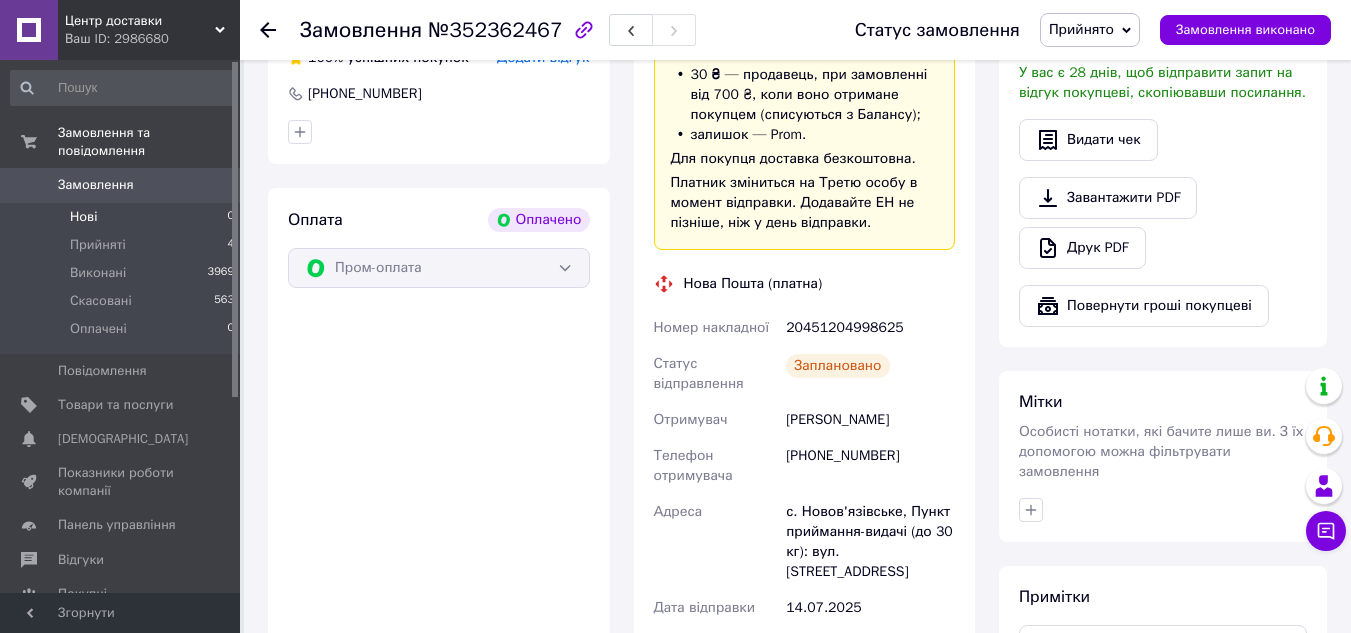 click on "Нові 0" at bounding box center [123, 217] 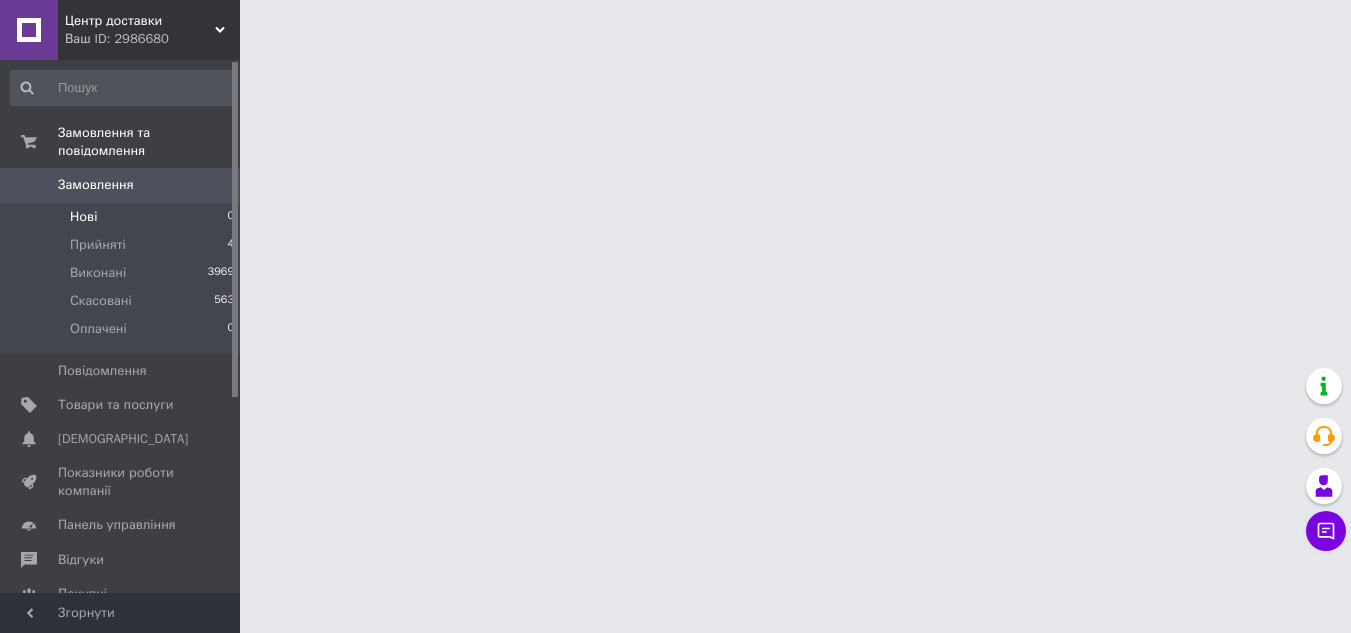scroll, scrollTop: 0, scrollLeft: 0, axis: both 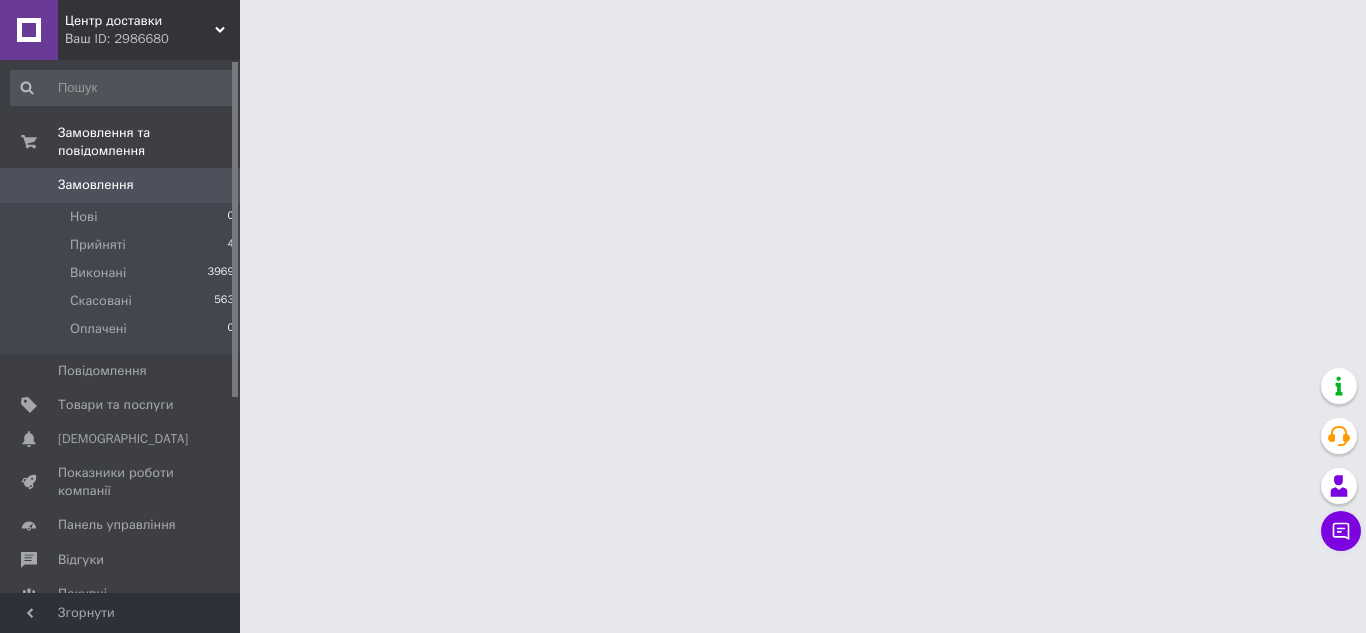 click on "Замовлення" at bounding box center [121, 185] 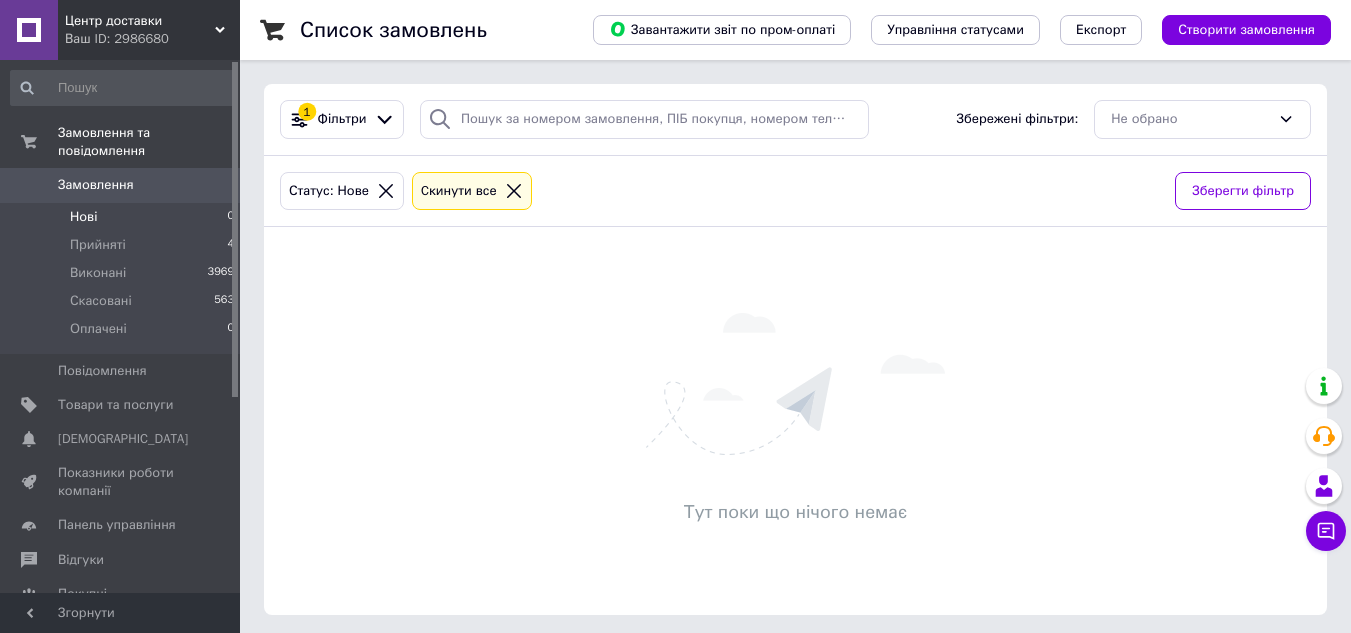 click on "Замовлення" at bounding box center (121, 185) 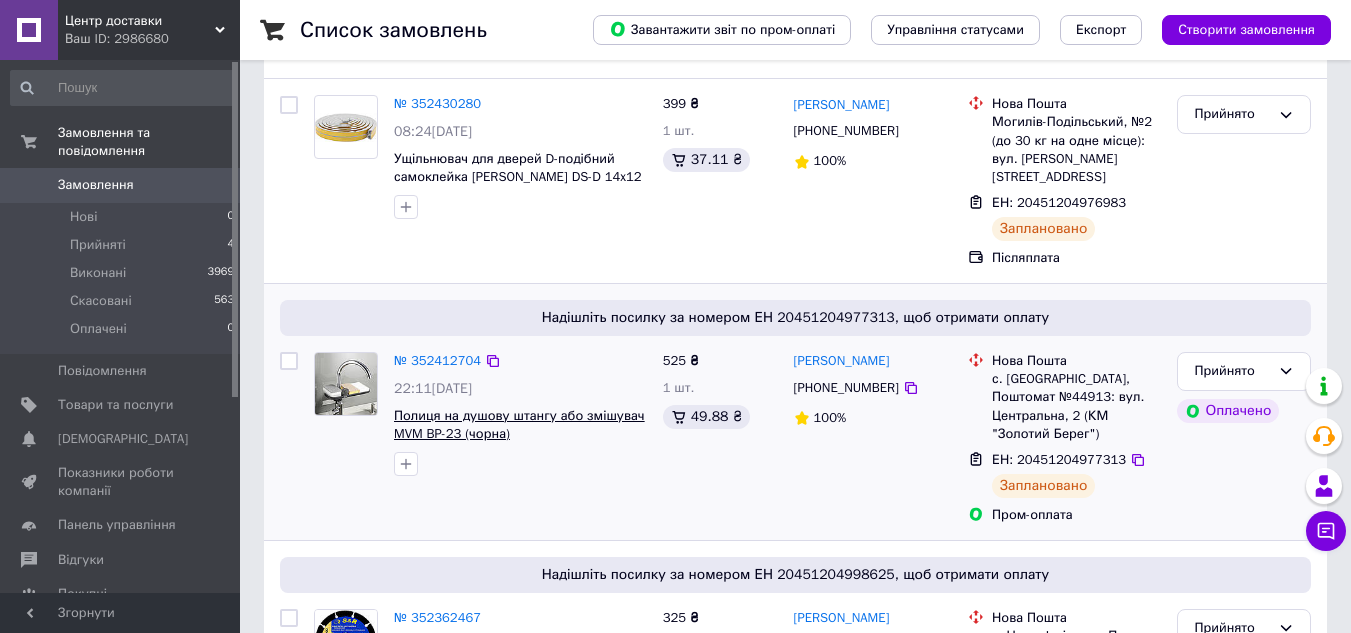 scroll, scrollTop: 400, scrollLeft: 0, axis: vertical 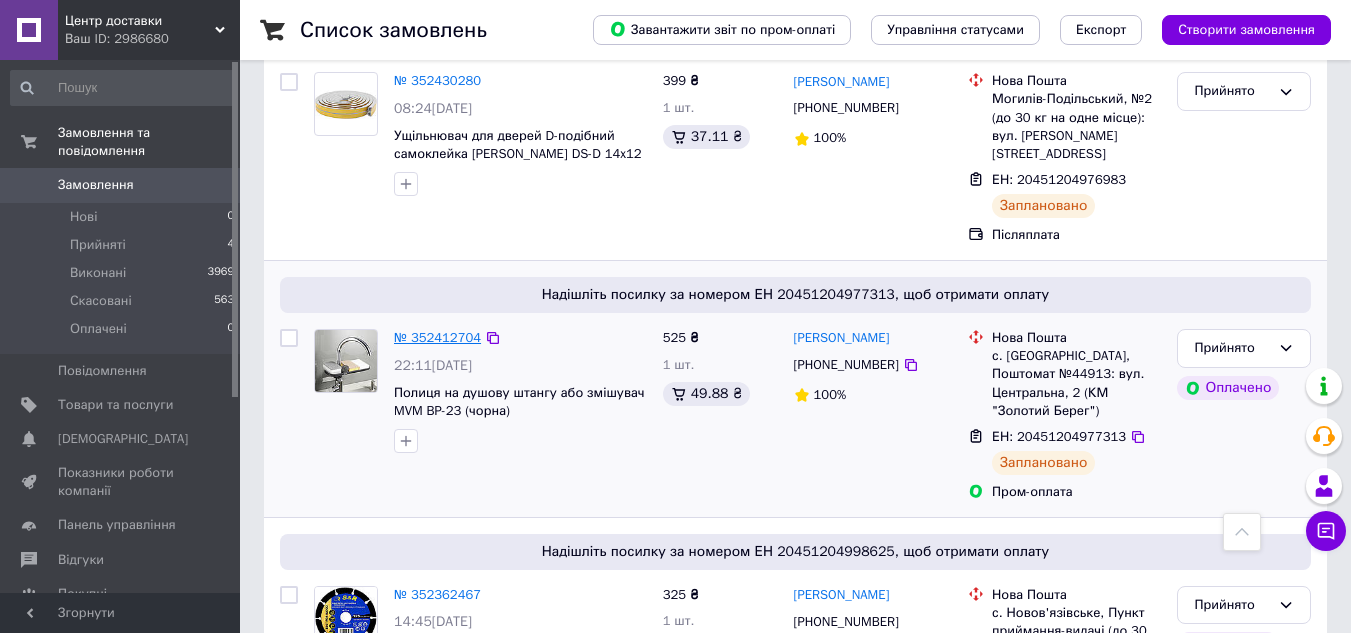 click on "№ 352412704" at bounding box center (437, 337) 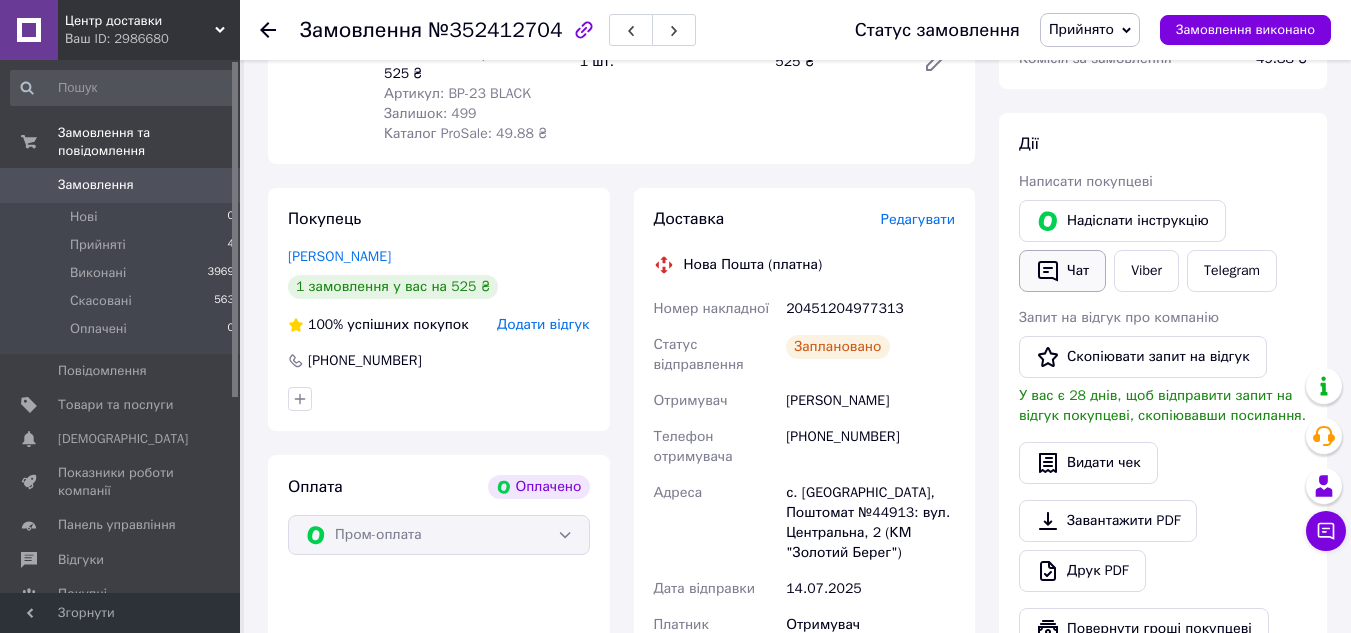 scroll, scrollTop: 300, scrollLeft: 0, axis: vertical 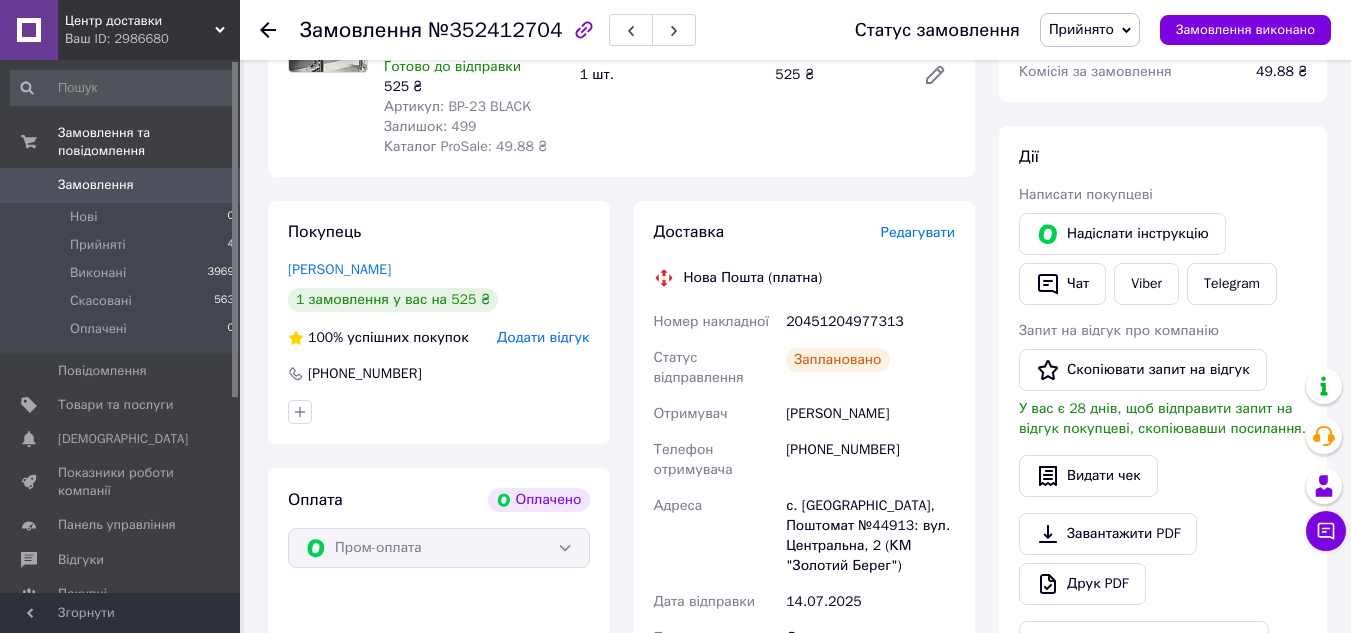 click on "Замовлення" at bounding box center [121, 185] 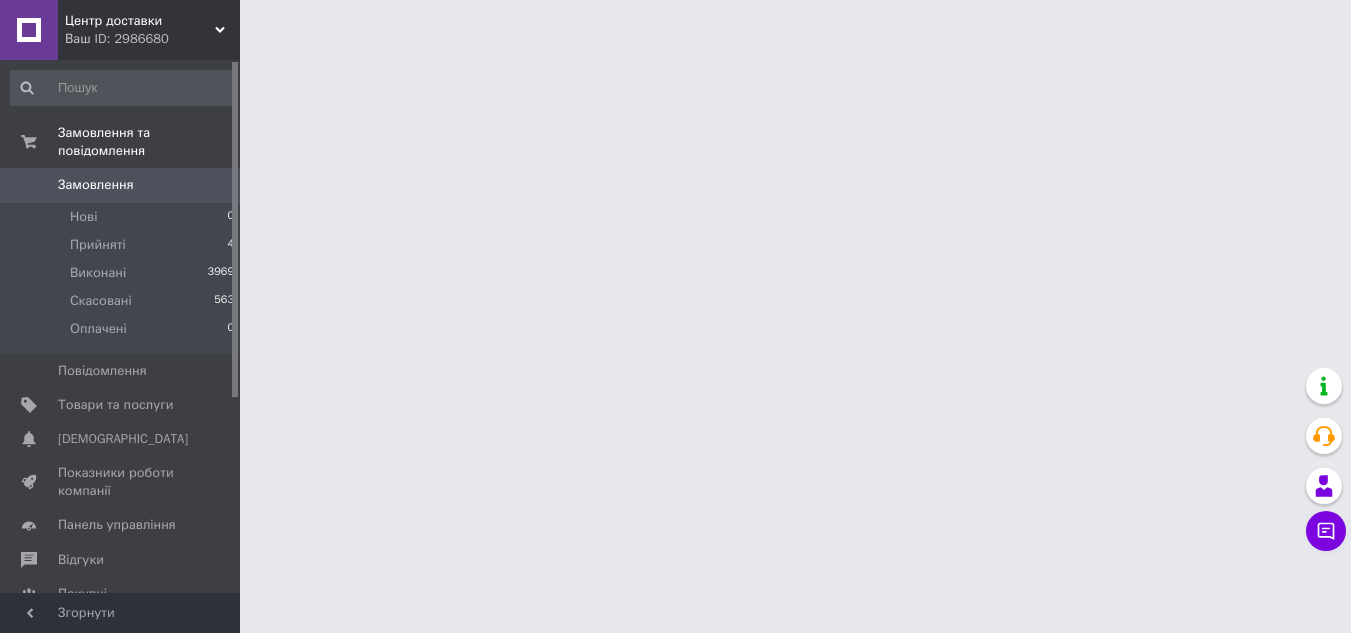 scroll, scrollTop: 0, scrollLeft: 0, axis: both 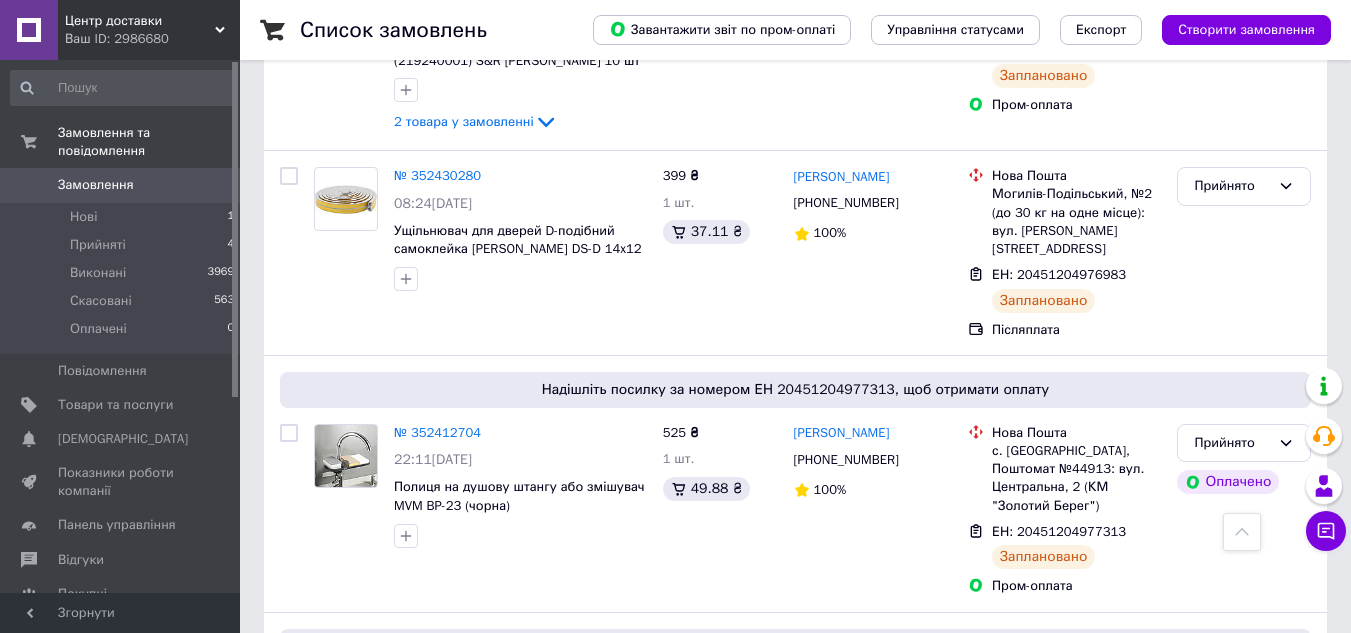 click on "0" at bounding box center (212, 185) 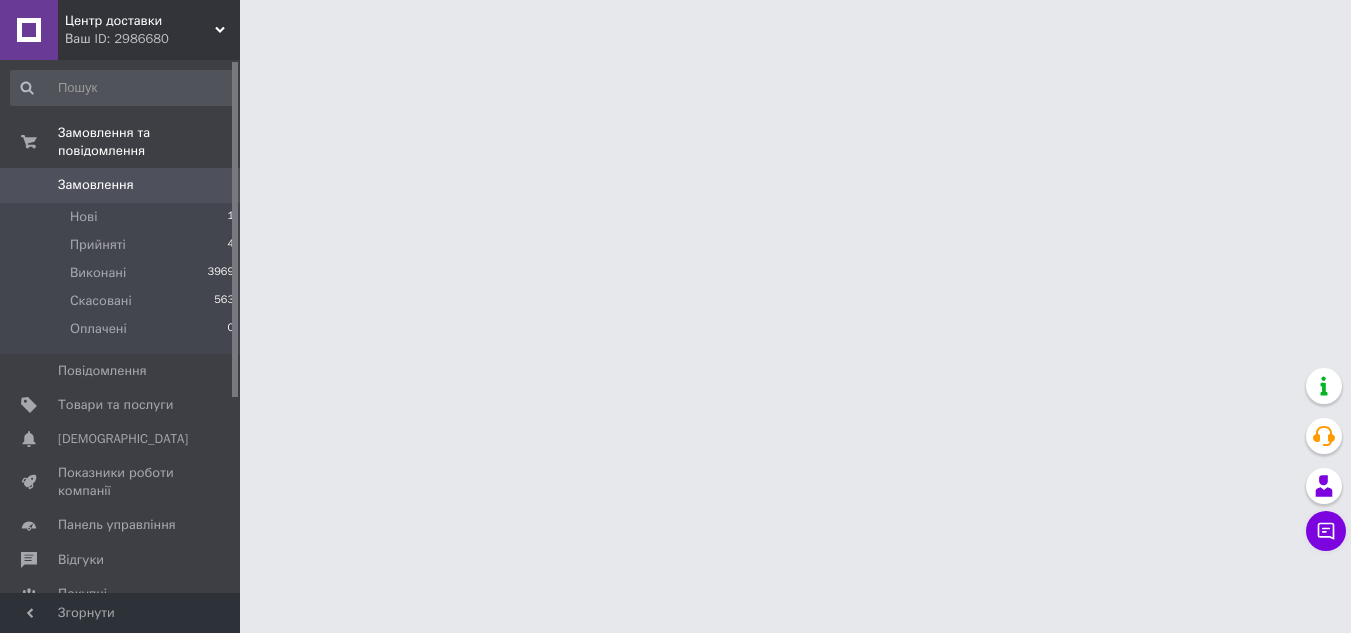 scroll, scrollTop: 0, scrollLeft: 0, axis: both 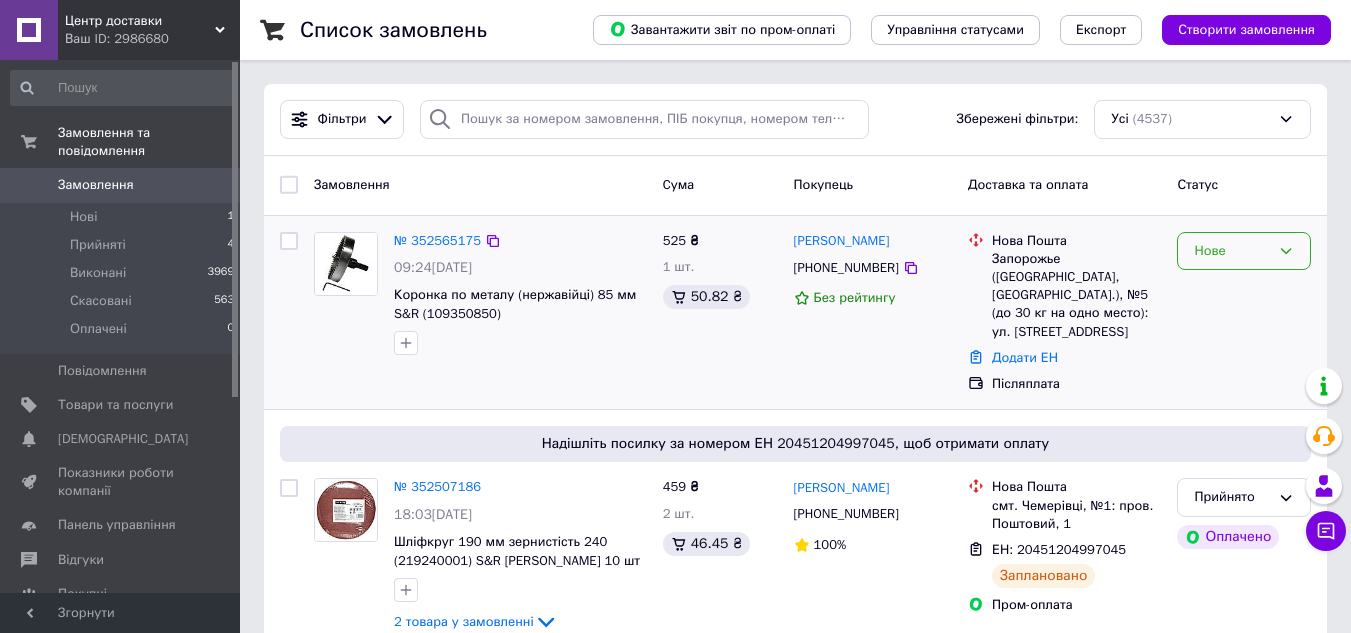 click on "Нове" at bounding box center [1232, 251] 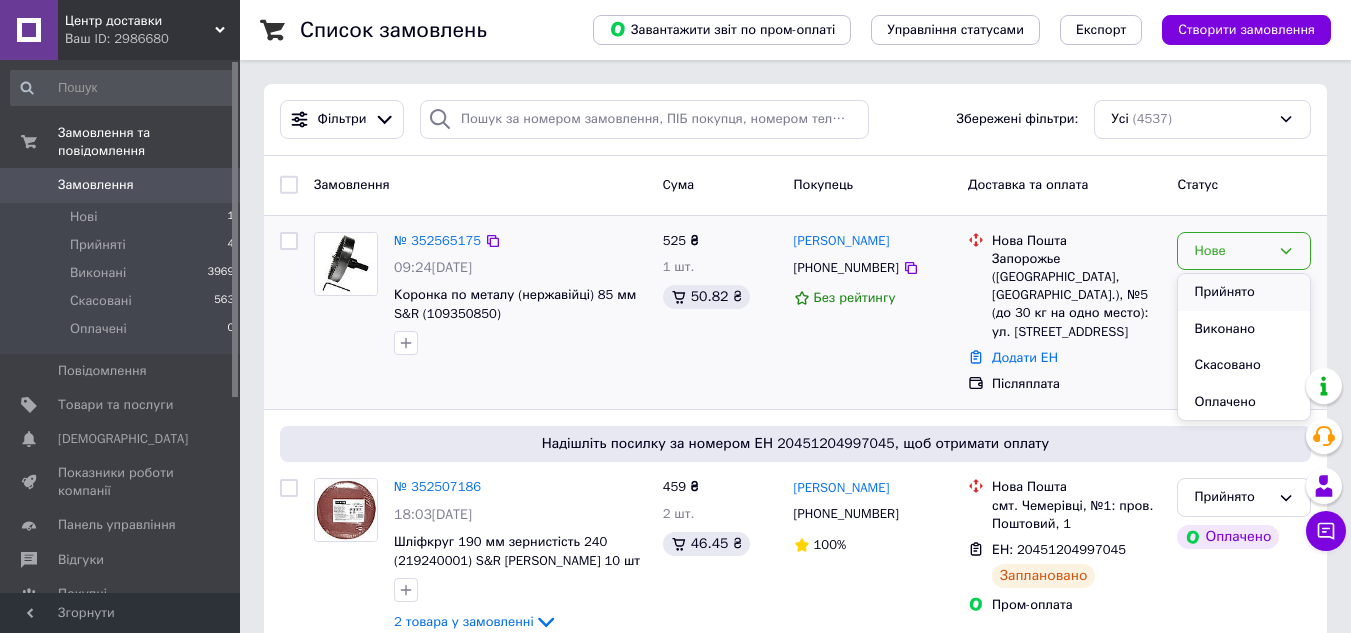 click on "Прийнято" at bounding box center (1244, 292) 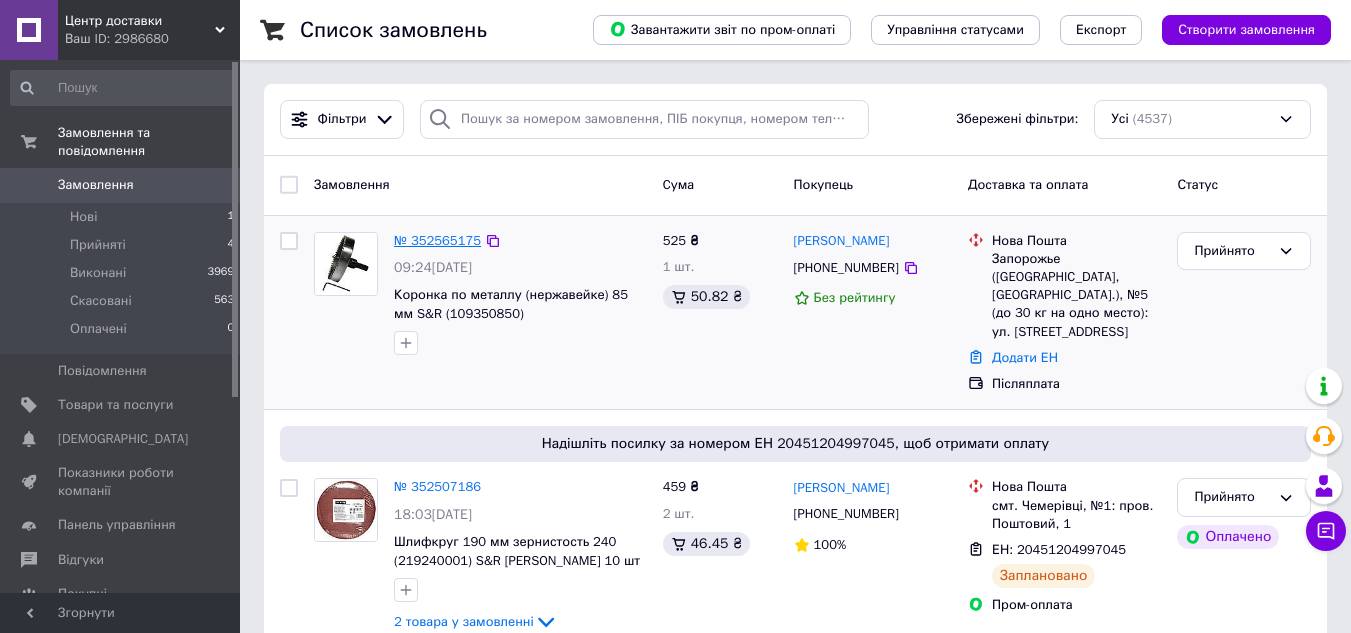 click on "№ 352565175" at bounding box center [437, 240] 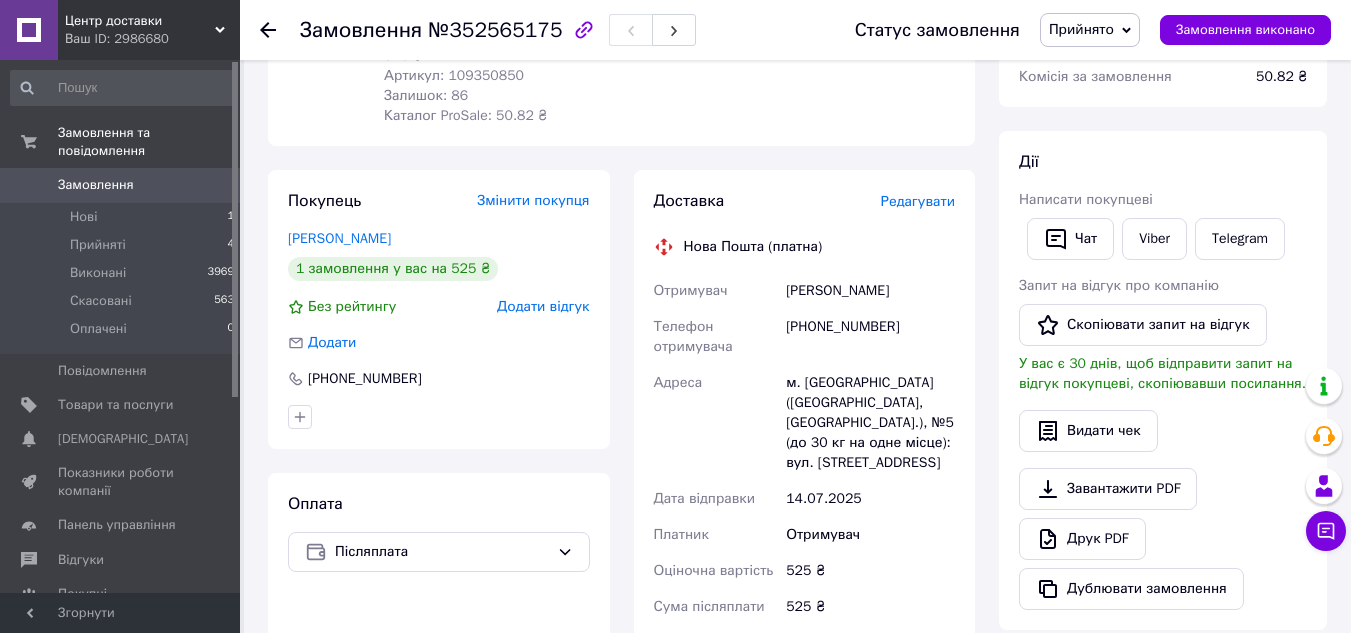scroll, scrollTop: 0, scrollLeft: 0, axis: both 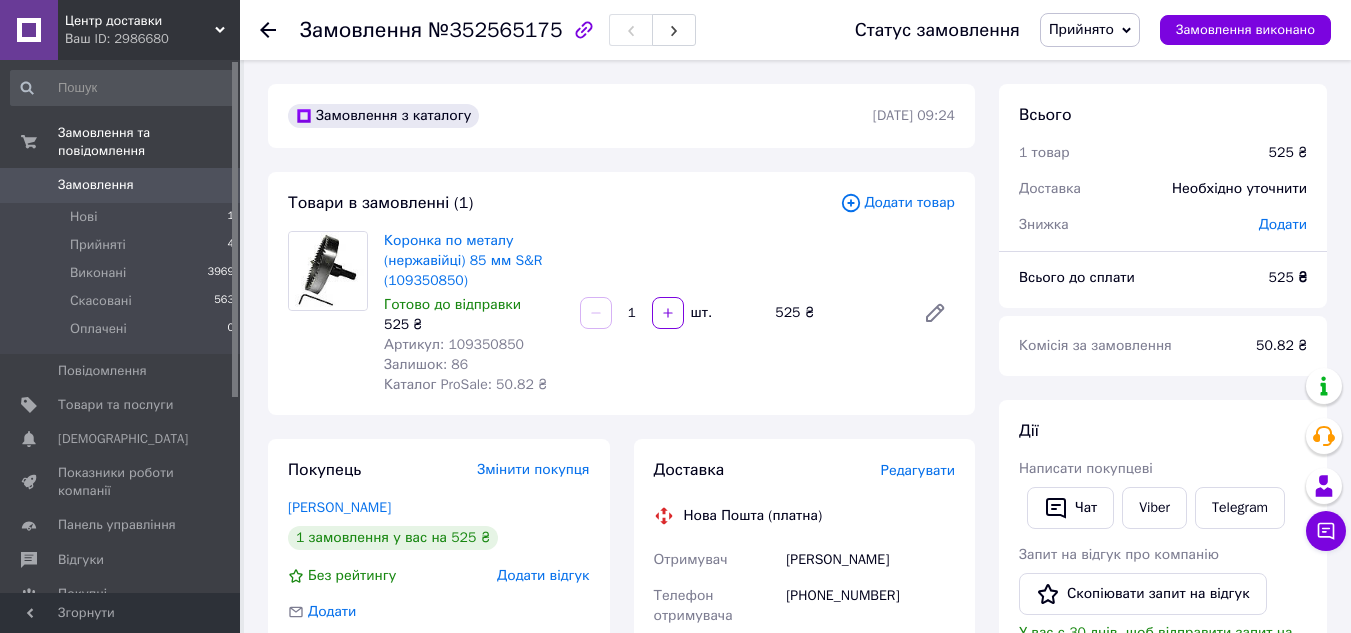 click on "Артикул: 109350850" at bounding box center [454, 344] 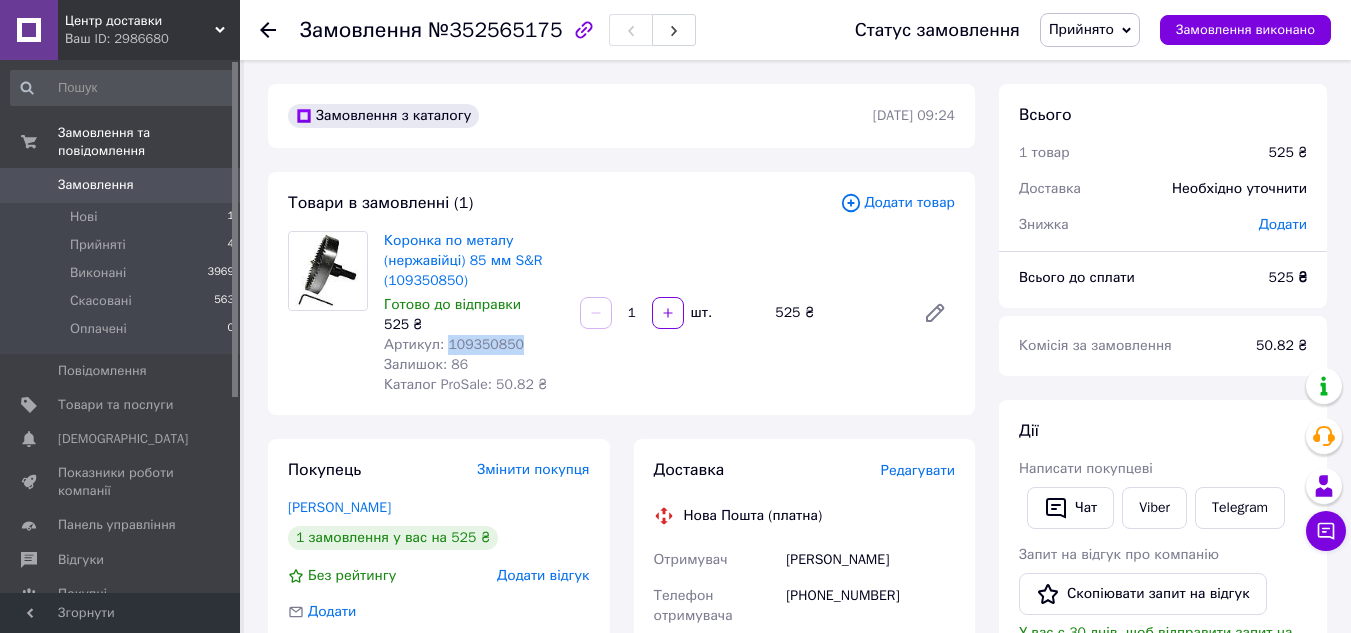 click on "Артикул: 109350850" at bounding box center [454, 344] 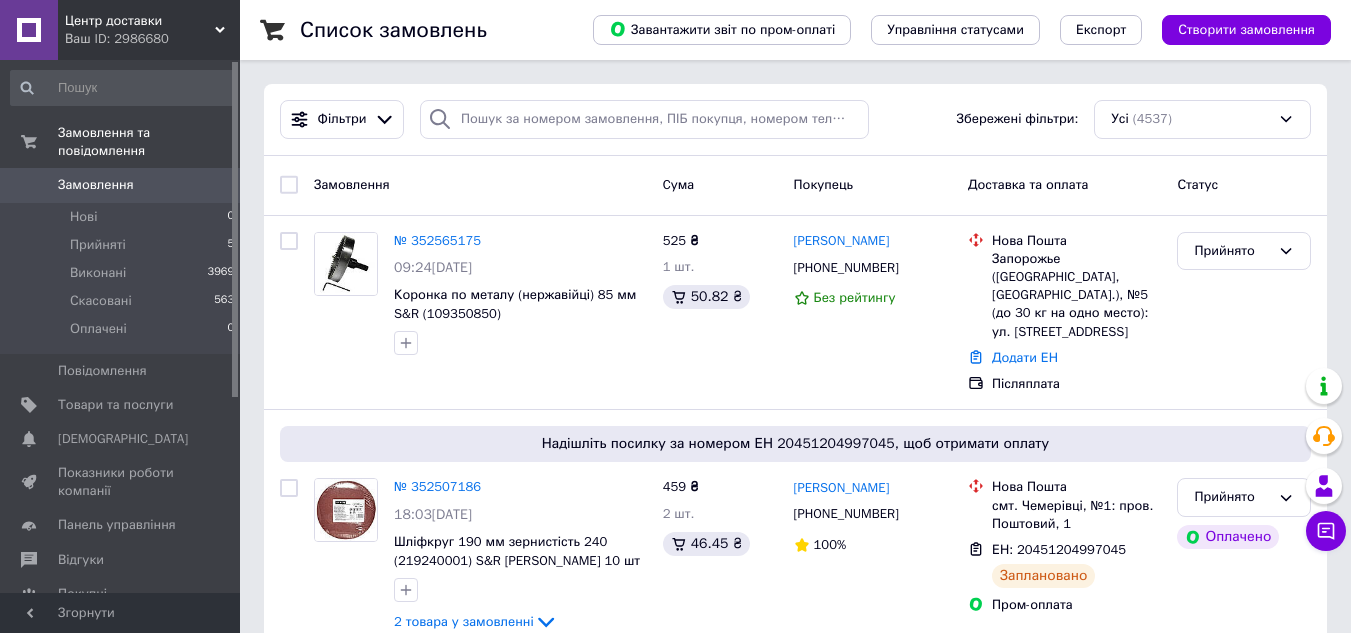 click on "0" at bounding box center (212, 185) 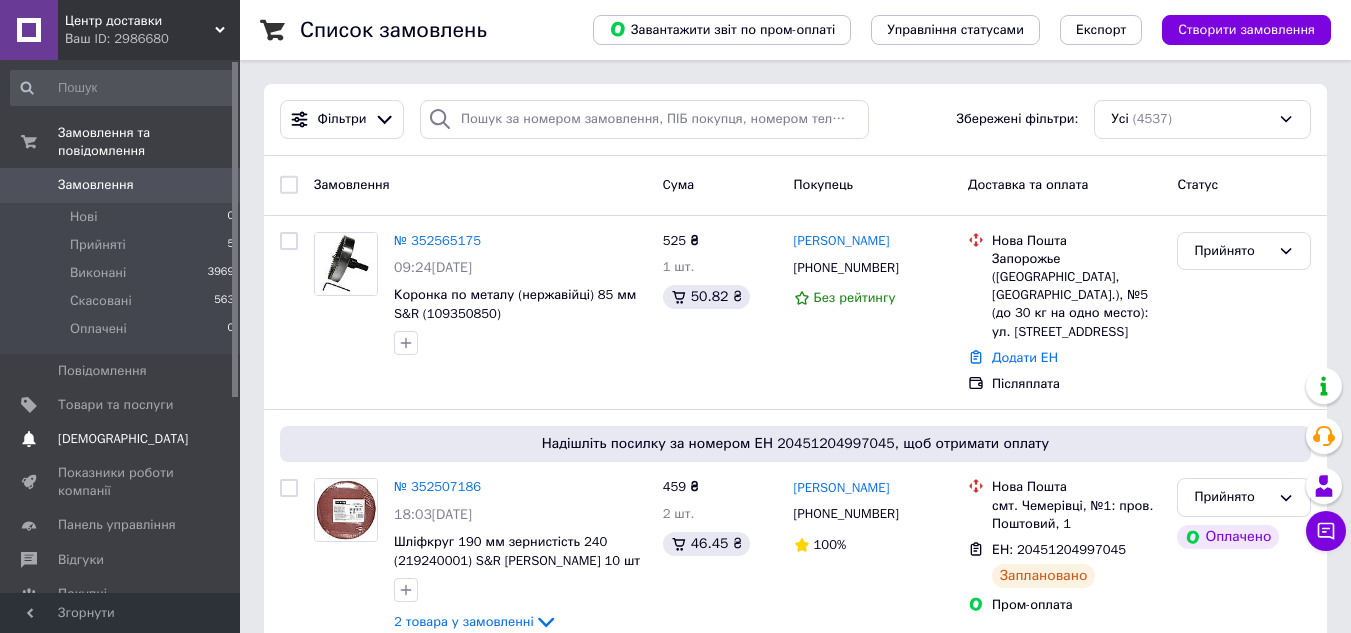 click on "[DEMOGRAPHIC_DATA]" at bounding box center [121, 439] 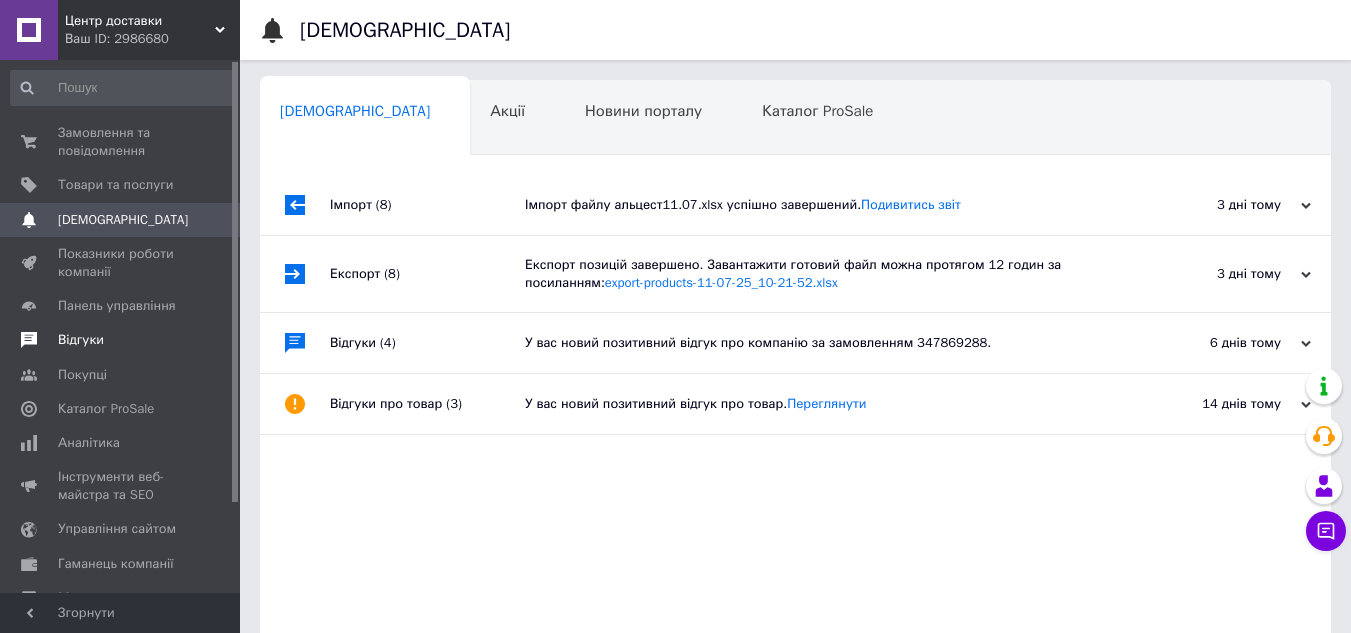 click on "Відгуки" at bounding box center [121, 340] 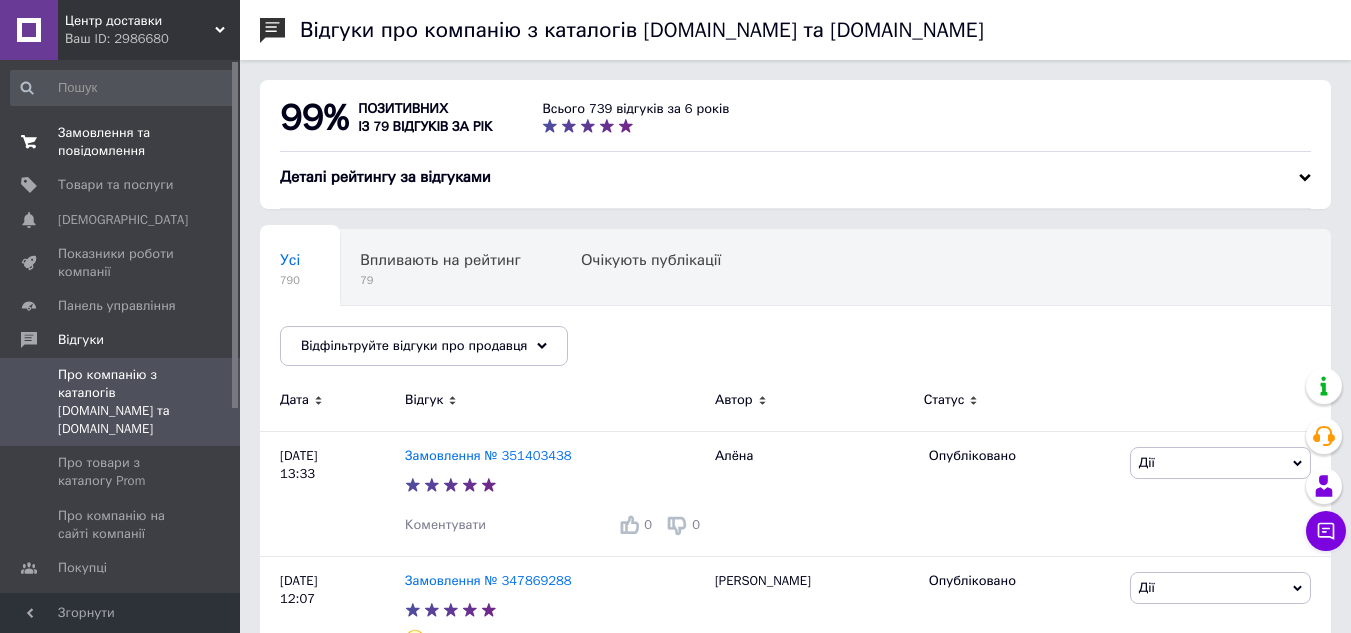 click on "Замовлення та повідомлення" at bounding box center (121, 142) 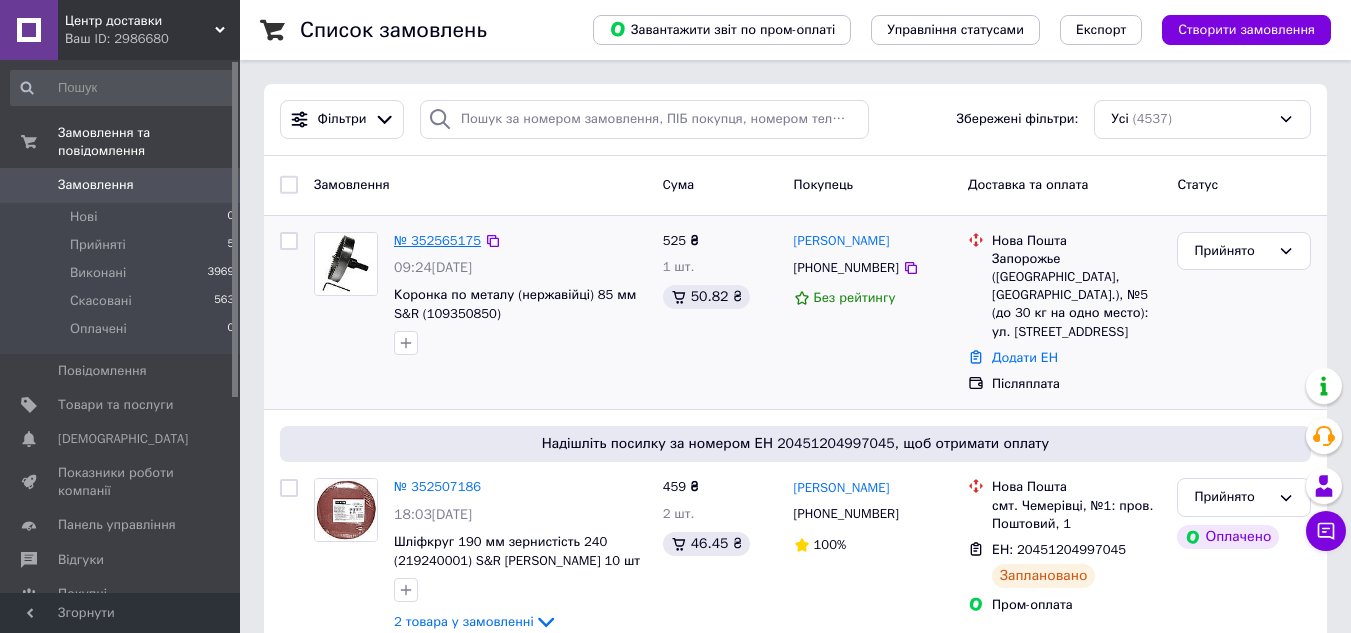 click on "№ 352565175" at bounding box center (437, 240) 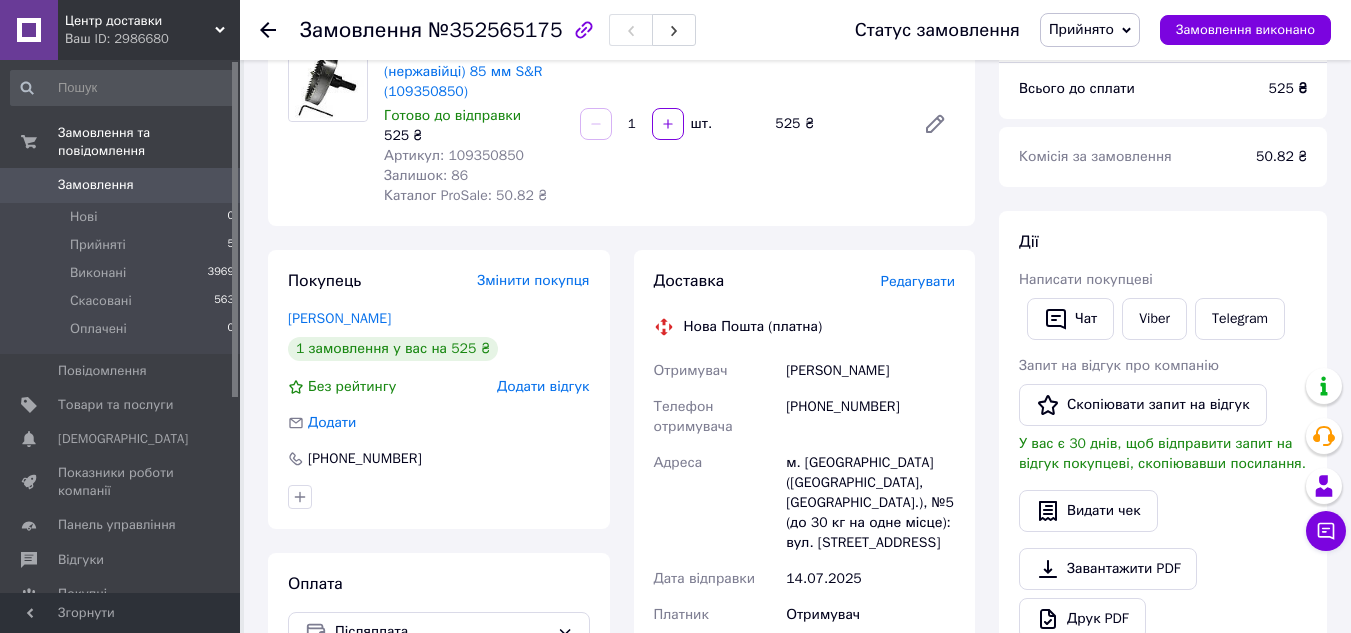 scroll, scrollTop: 200, scrollLeft: 0, axis: vertical 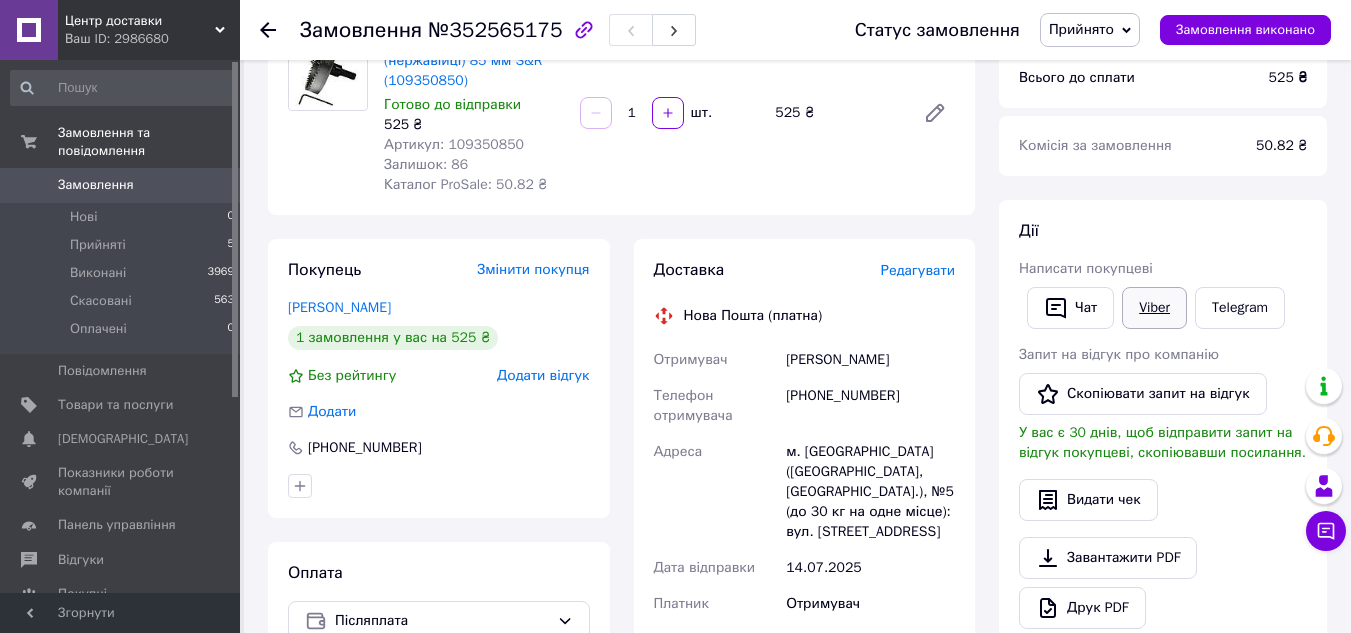 click on "Viber" at bounding box center [1154, 308] 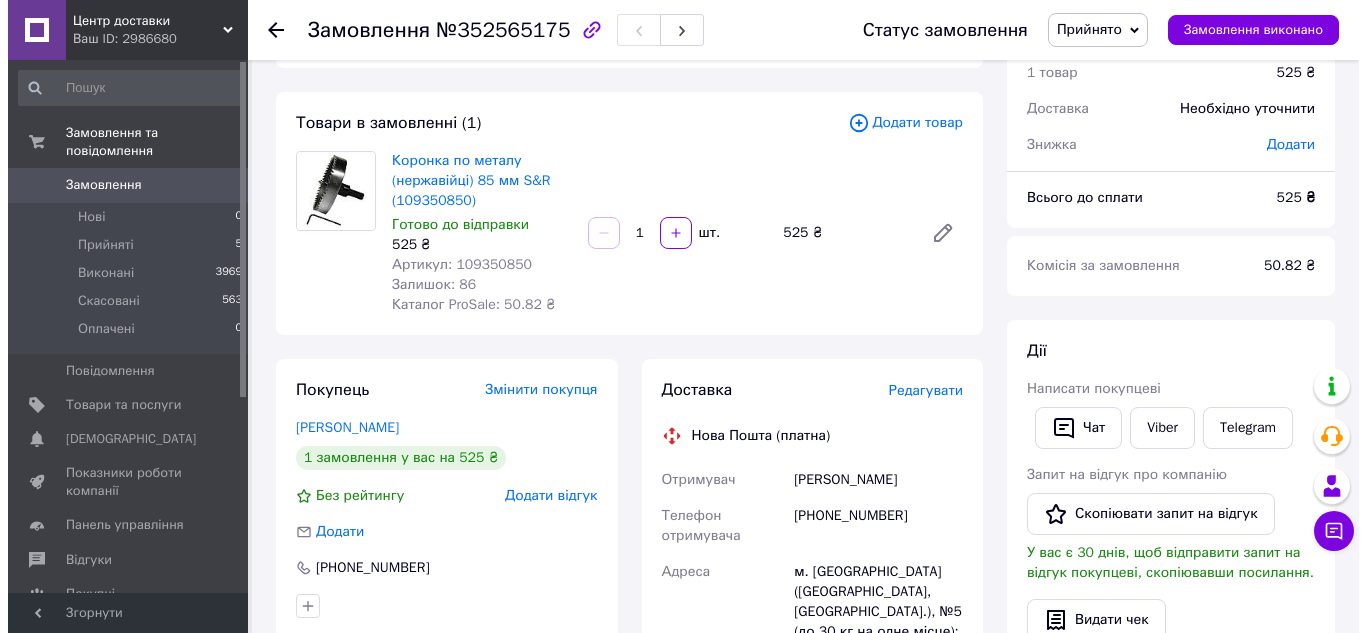 scroll, scrollTop: 0, scrollLeft: 0, axis: both 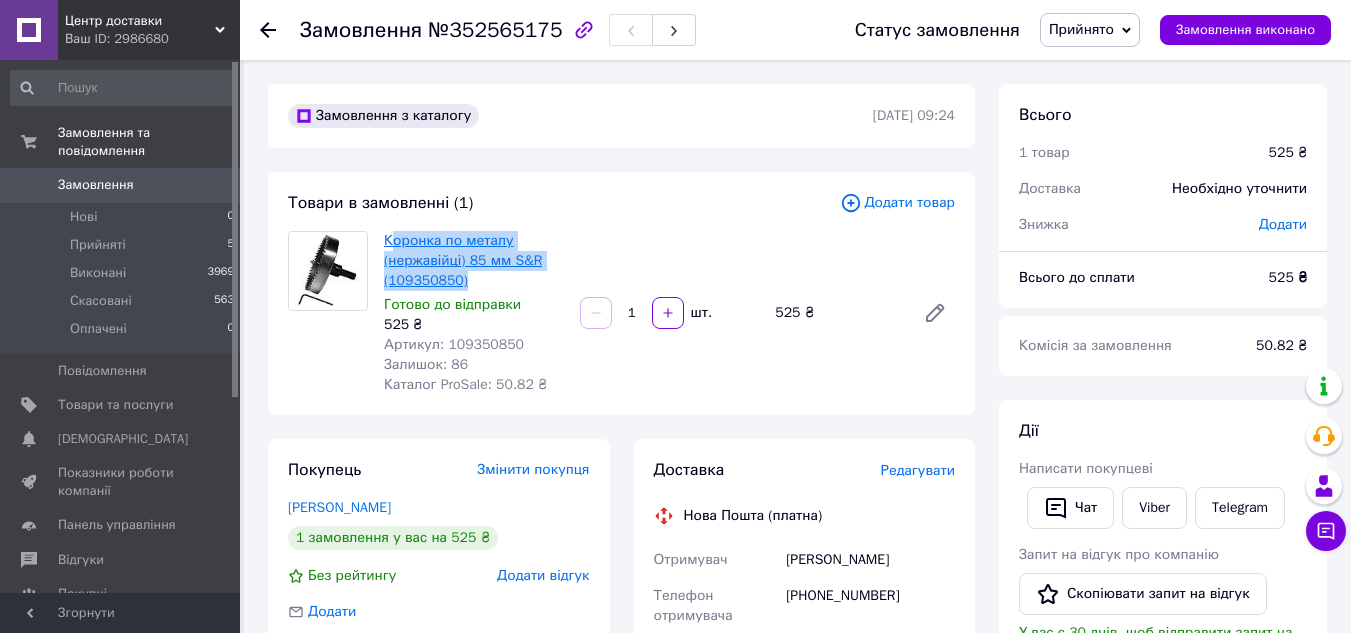 drag, startPoint x: 474, startPoint y: 283, endPoint x: 389, endPoint y: 238, distance: 96.17692 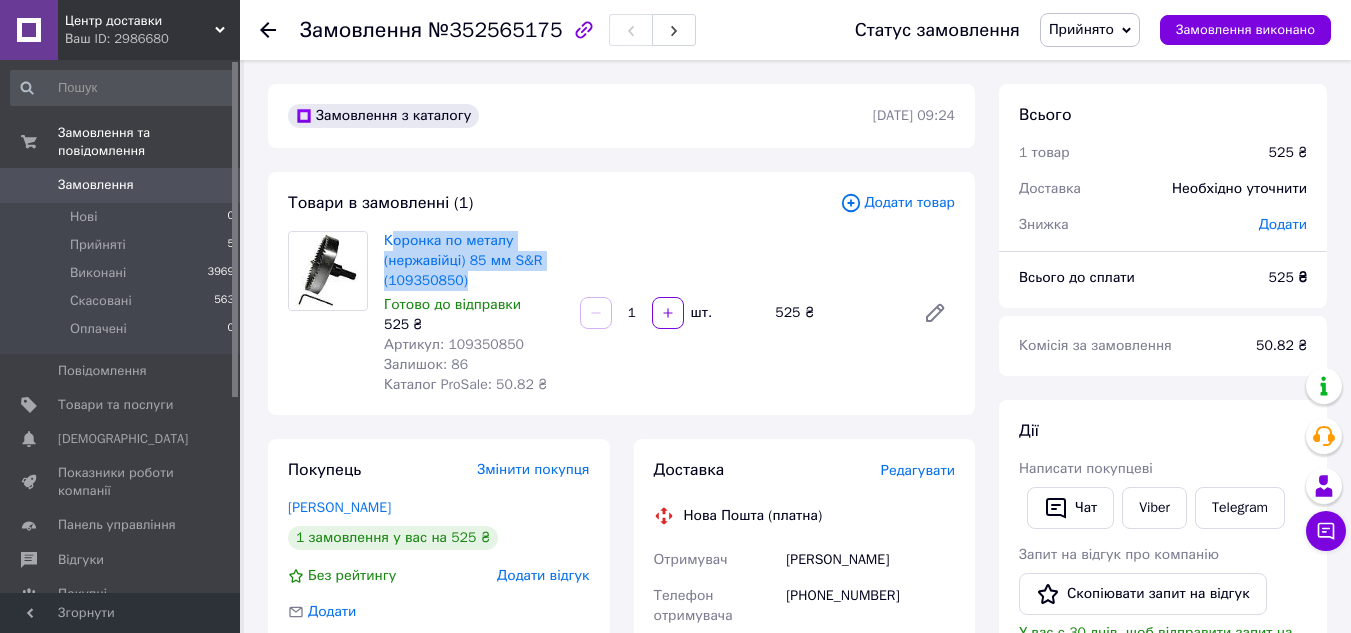 click on "Коронка по металу (нержавійці) 85 мм S&R (109350850)" at bounding box center (474, 261) 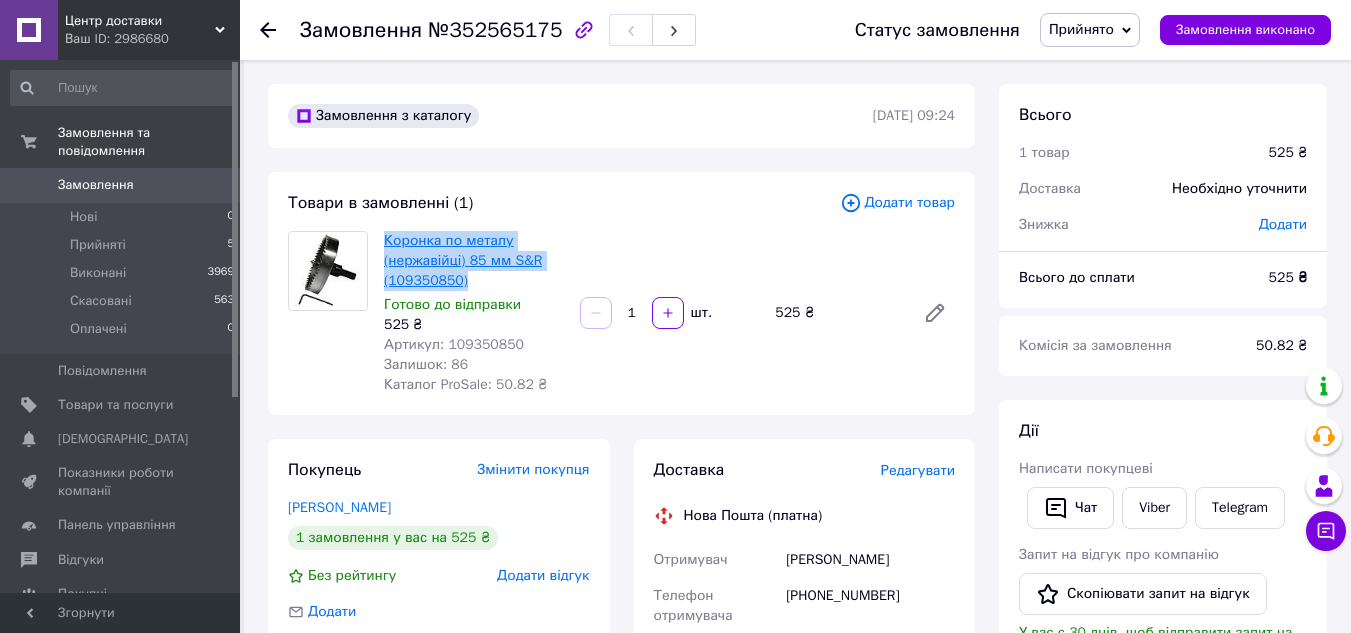 drag, startPoint x: 473, startPoint y: 284, endPoint x: 402, endPoint y: 250, distance: 78.72102 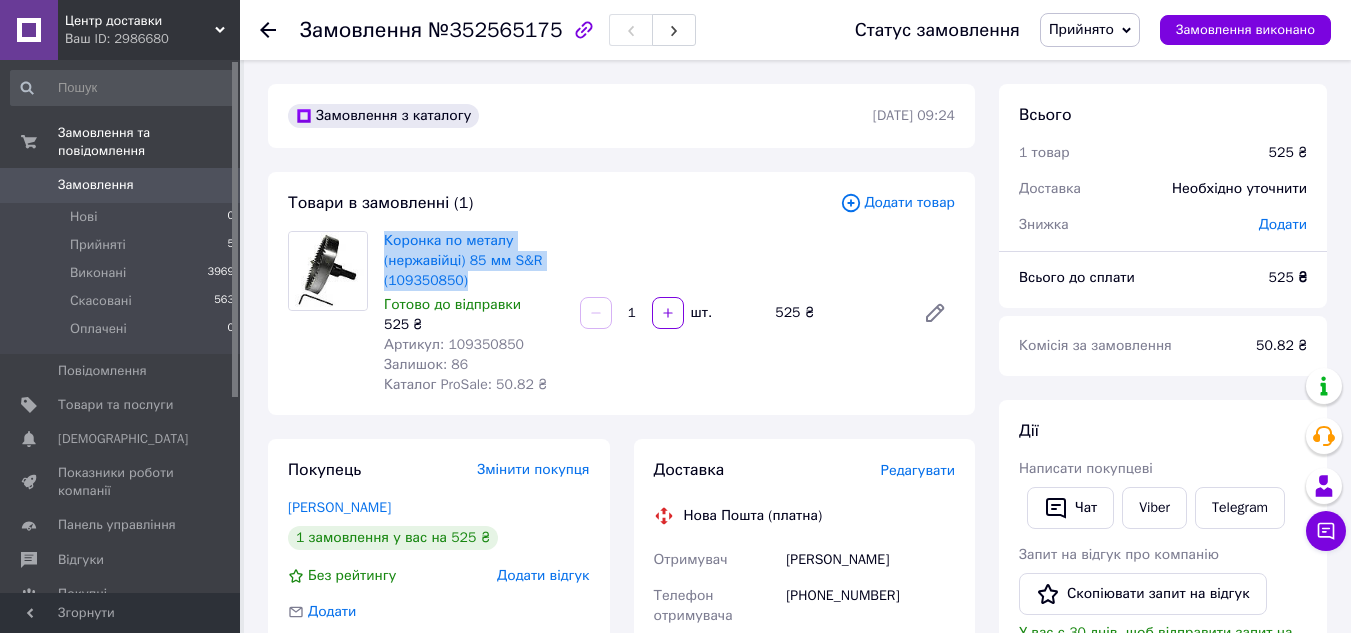 click on "Замовлення" at bounding box center [121, 185] 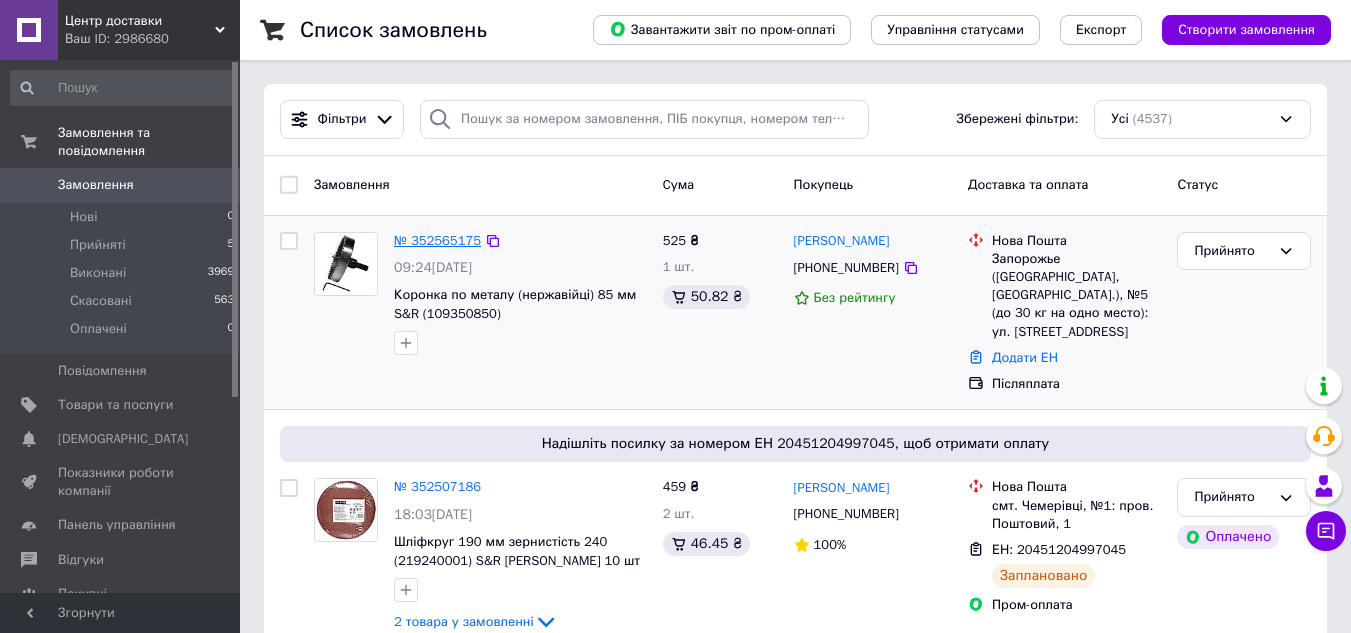 click on "№ 352565175" at bounding box center [437, 240] 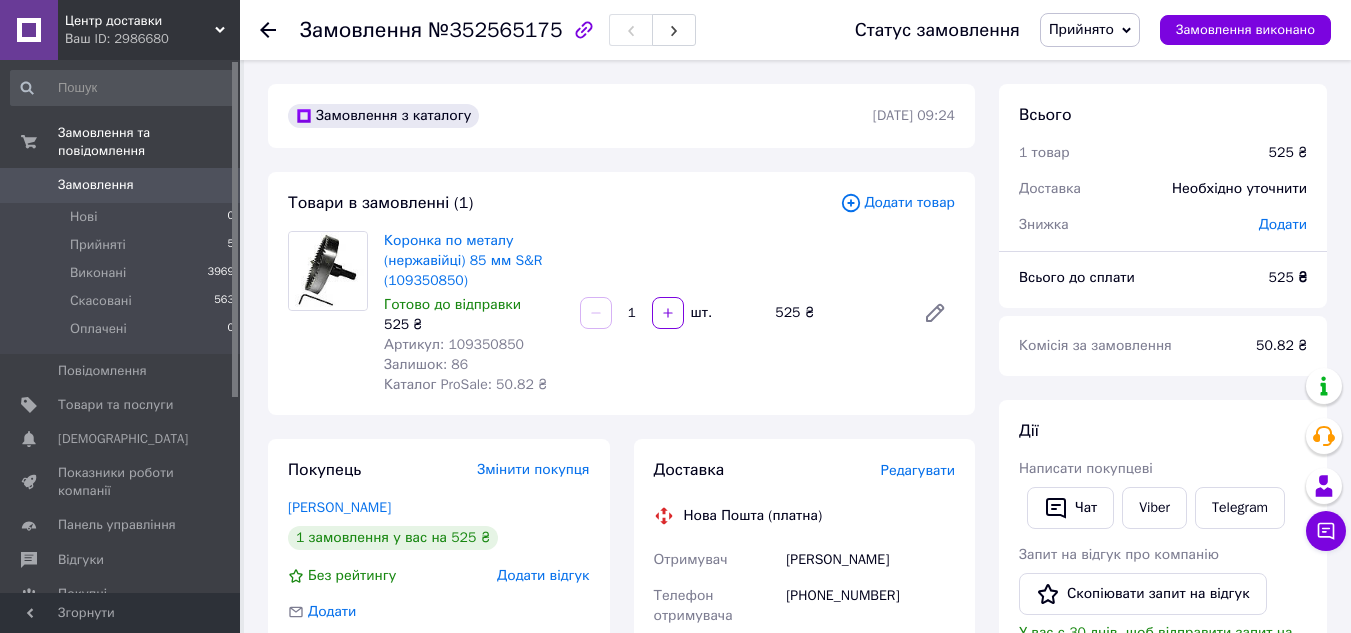 click on "Редагувати" at bounding box center (918, 470) 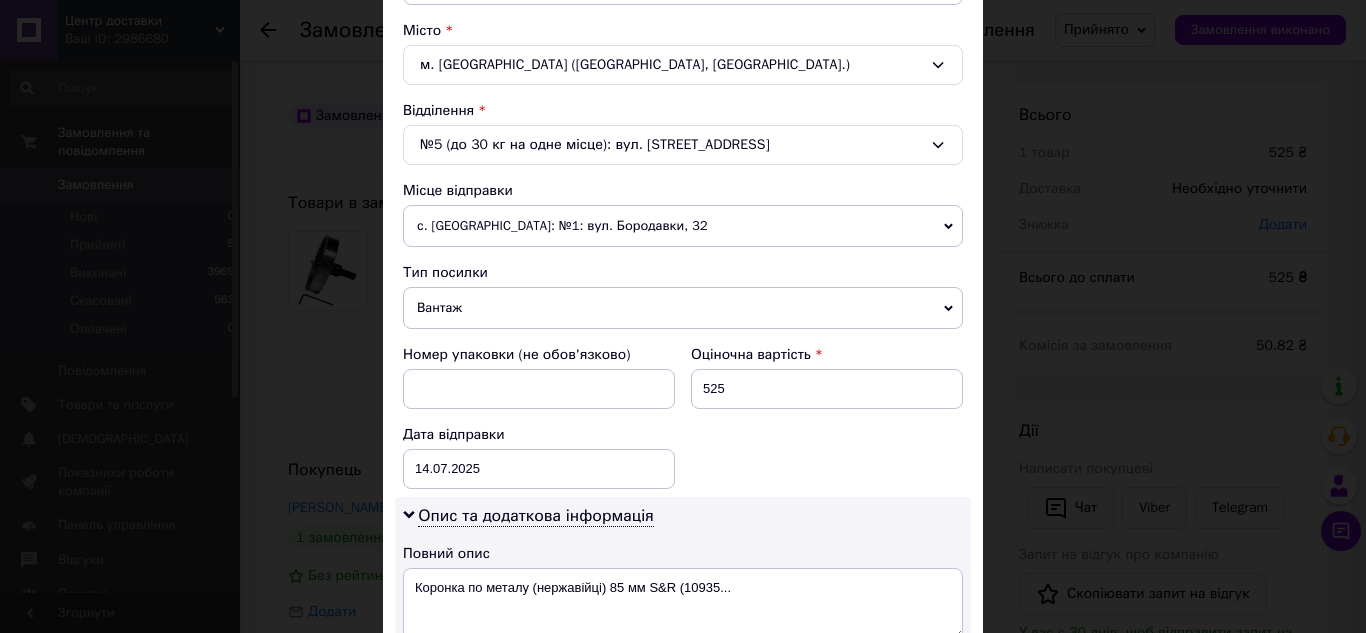 scroll, scrollTop: 417, scrollLeft: 0, axis: vertical 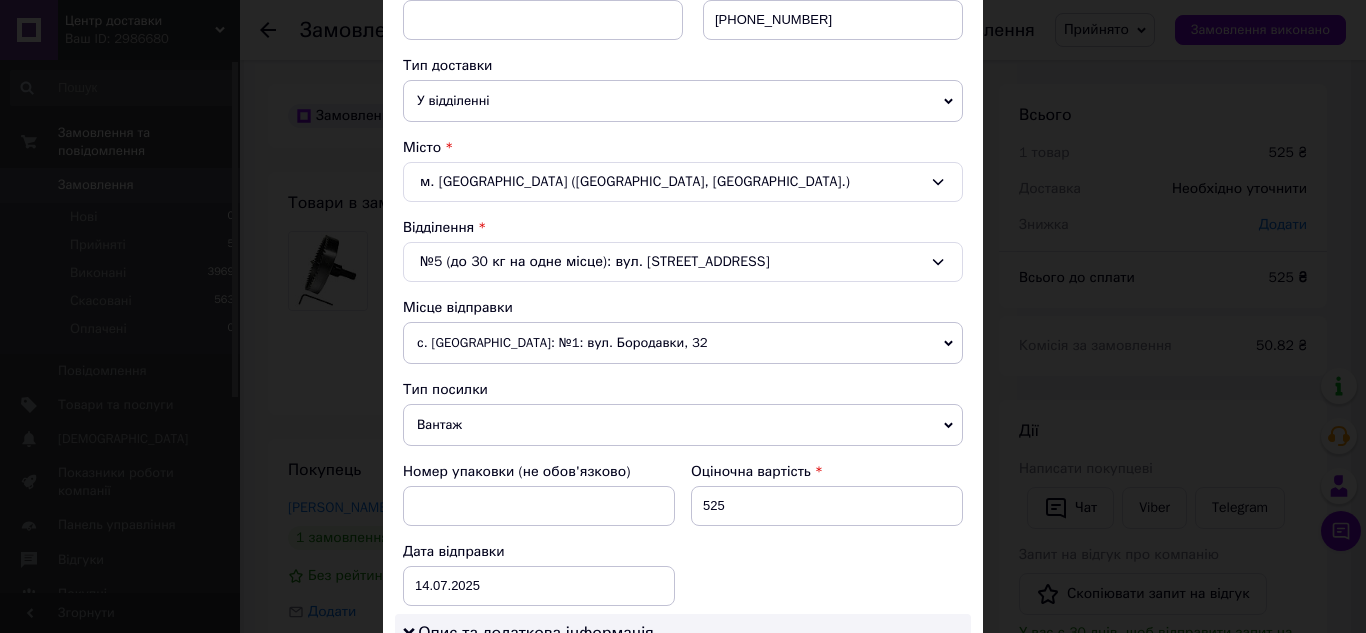 click on "с. [GEOGRAPHIC_DATA]: №1: вул. Бородавки, 32" at bounding box center [683, 343] 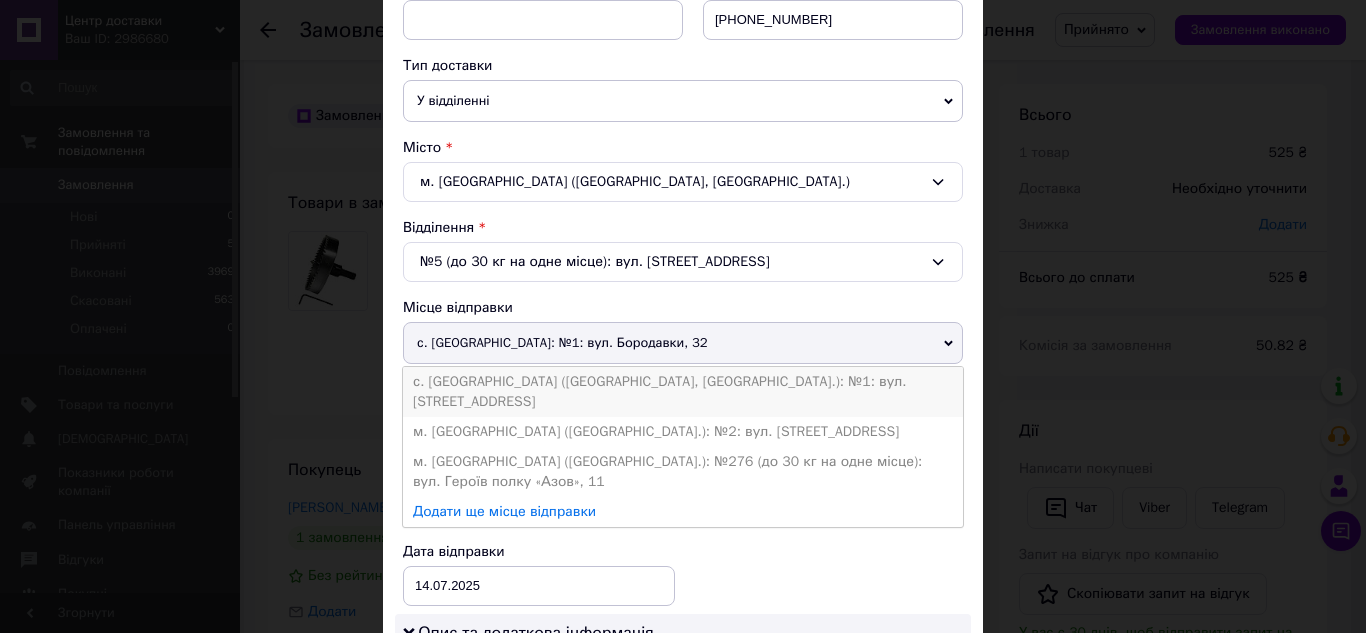 click on "с. [GEOGRAPHIC_DATA] ([GEOGRAPHIC_DATA], [GEOGRAPHIC_DATA].): №1: вул. [STREET_ADDRESS]" at bounding box center [683, 392] 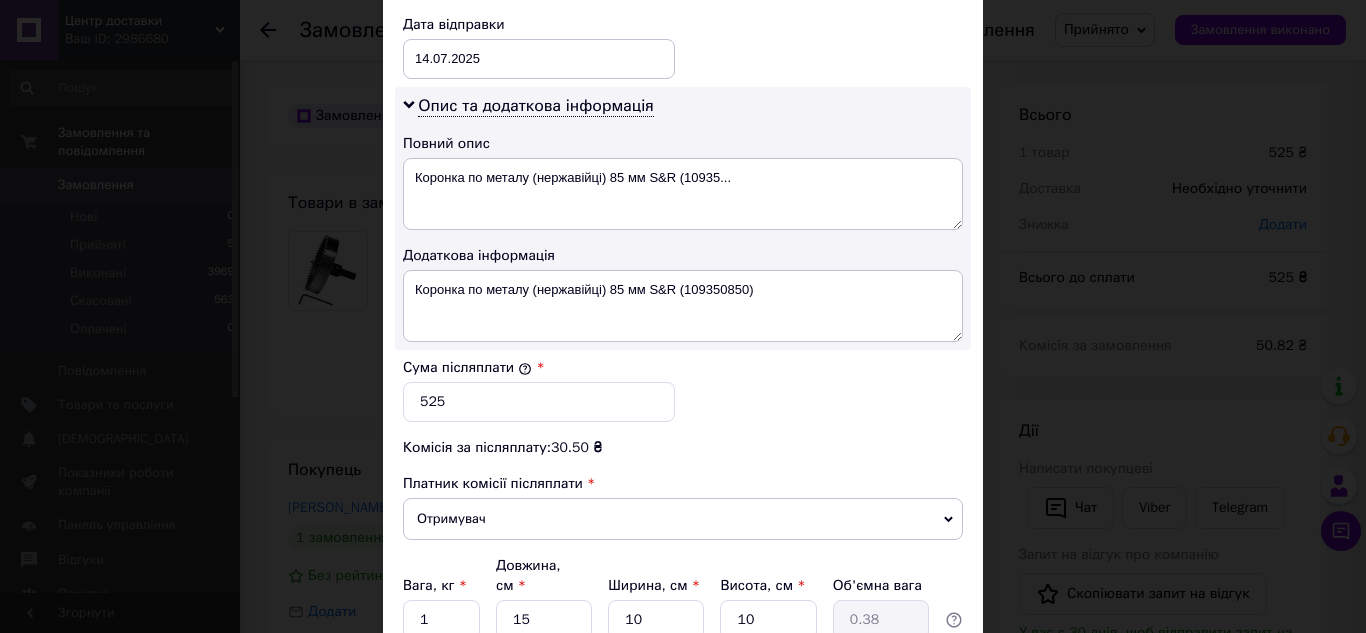 scroll, scrollTop: 1117, scrollLeft: 0, axis: vertical 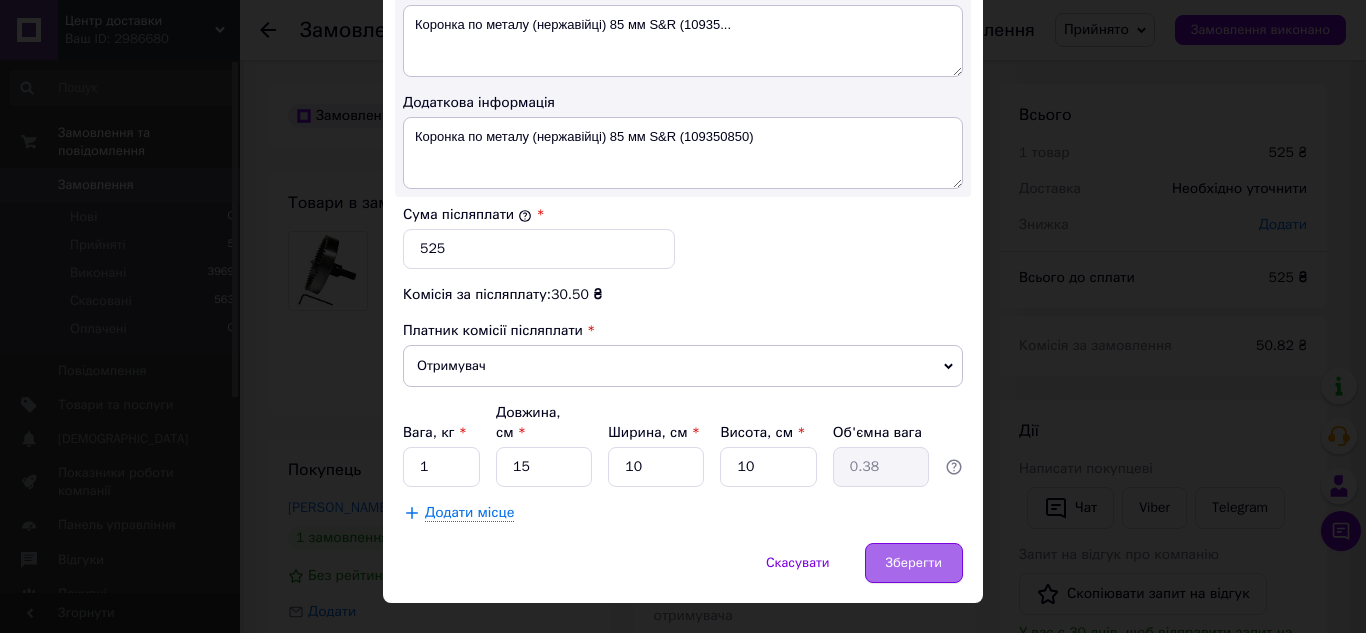 click on "Зберегти" at bounding box center [914, 563] 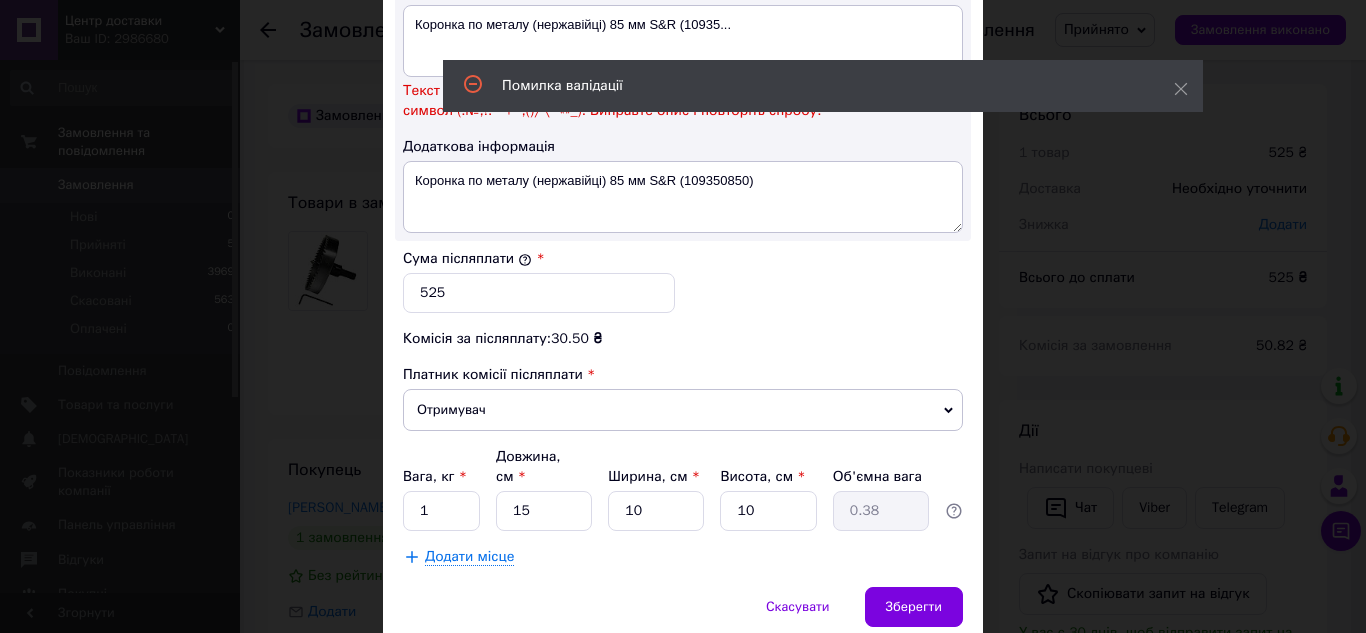 scroll, scrollTop: 817, scrollLeft: 0, axis: vertical 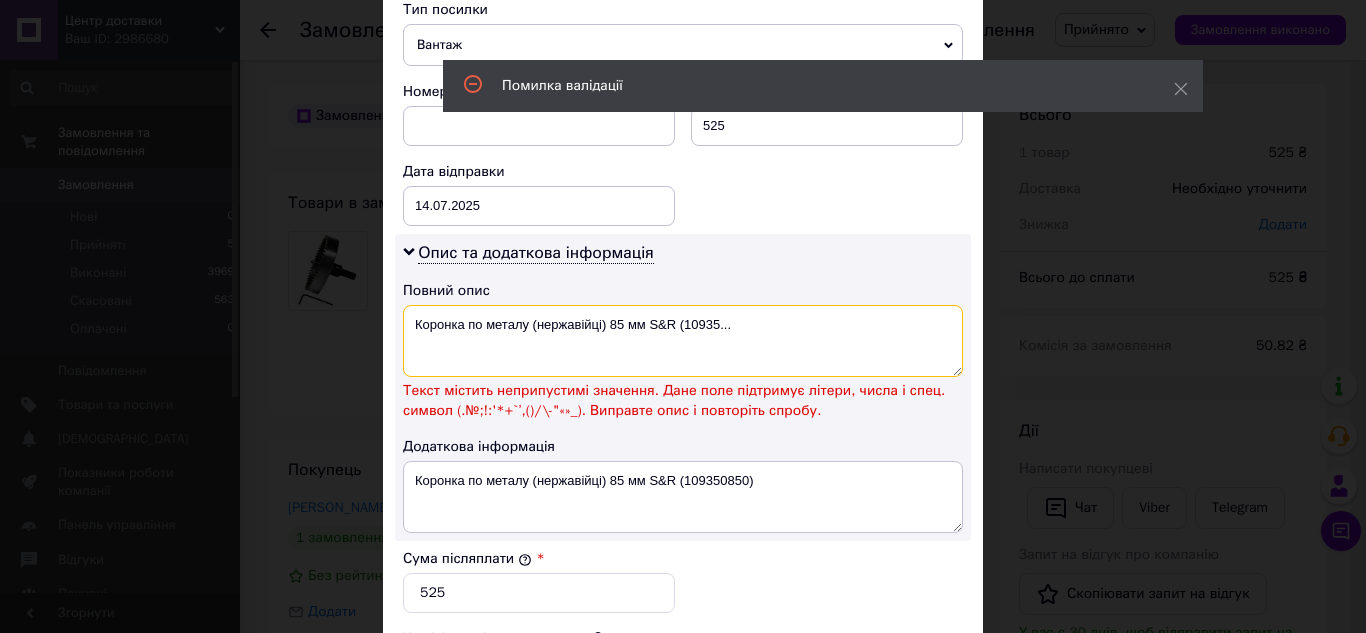 click on "Коронка по металу (нержавійці) 85 мм S&R (10935..." at bounding box center (683, 341) 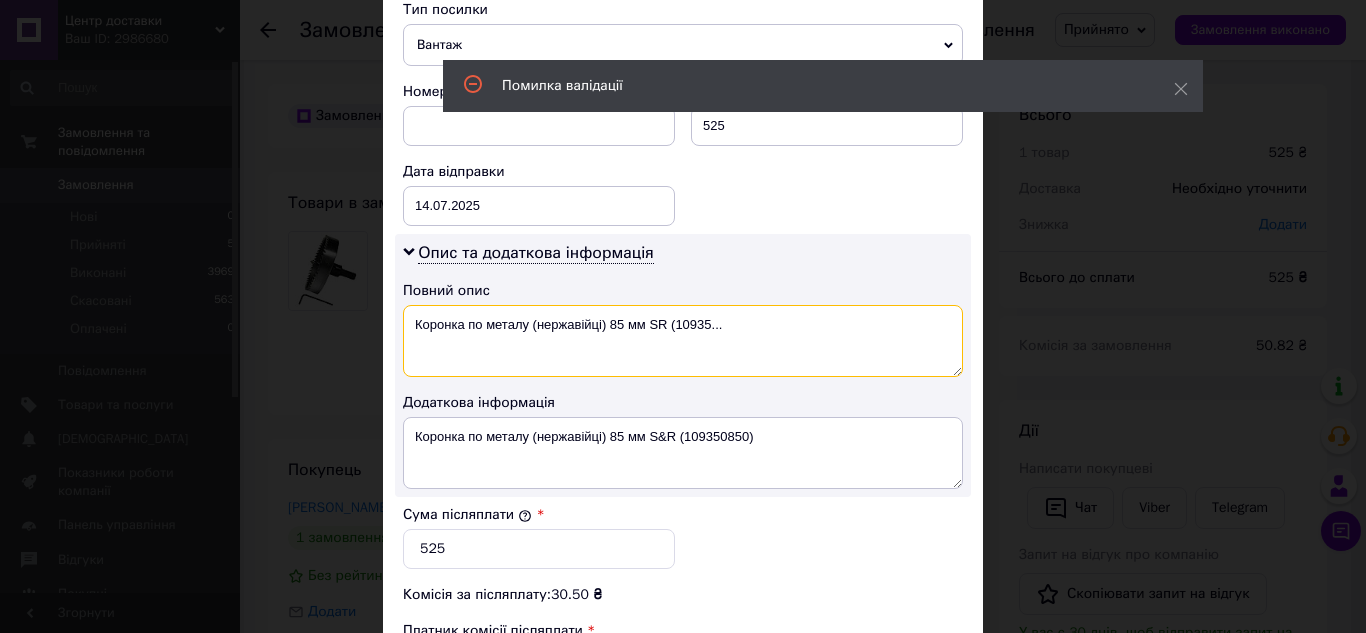 drag, startPoint x: 667, startPoint y: 308, endPoint x: 755, endPoint y: 308, distance: 88 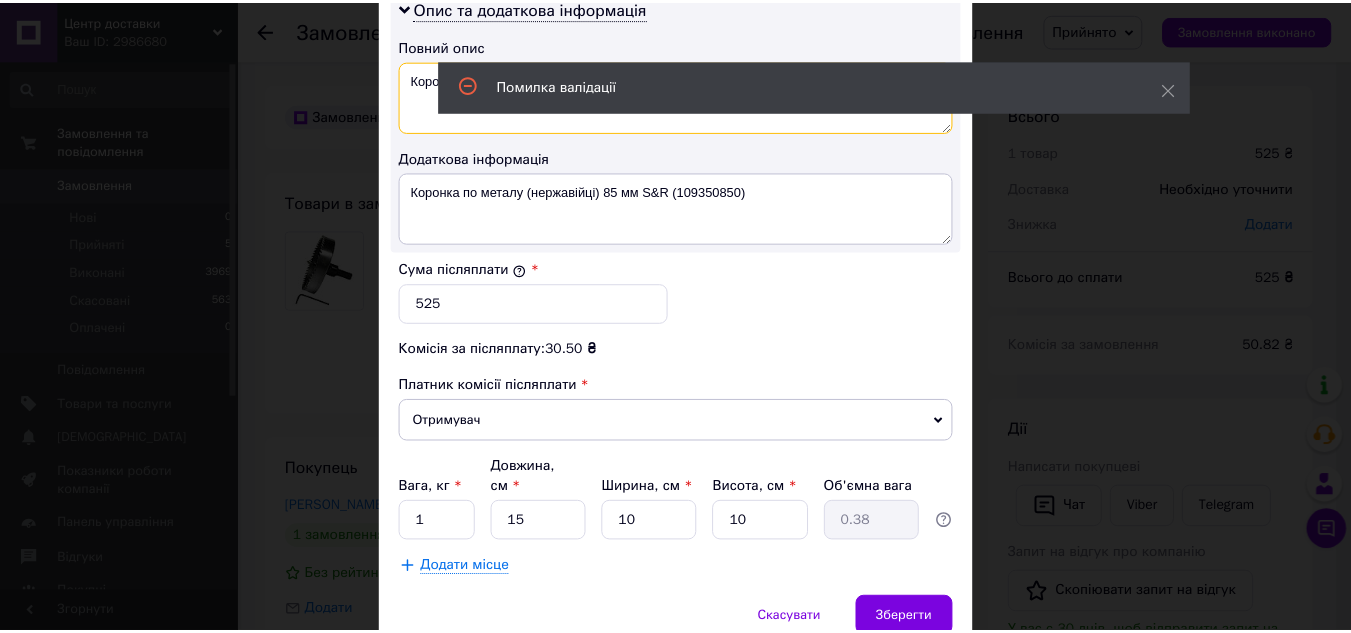 scroll, scrollTop: 1117, scrollLeft: 0, axis: vertical 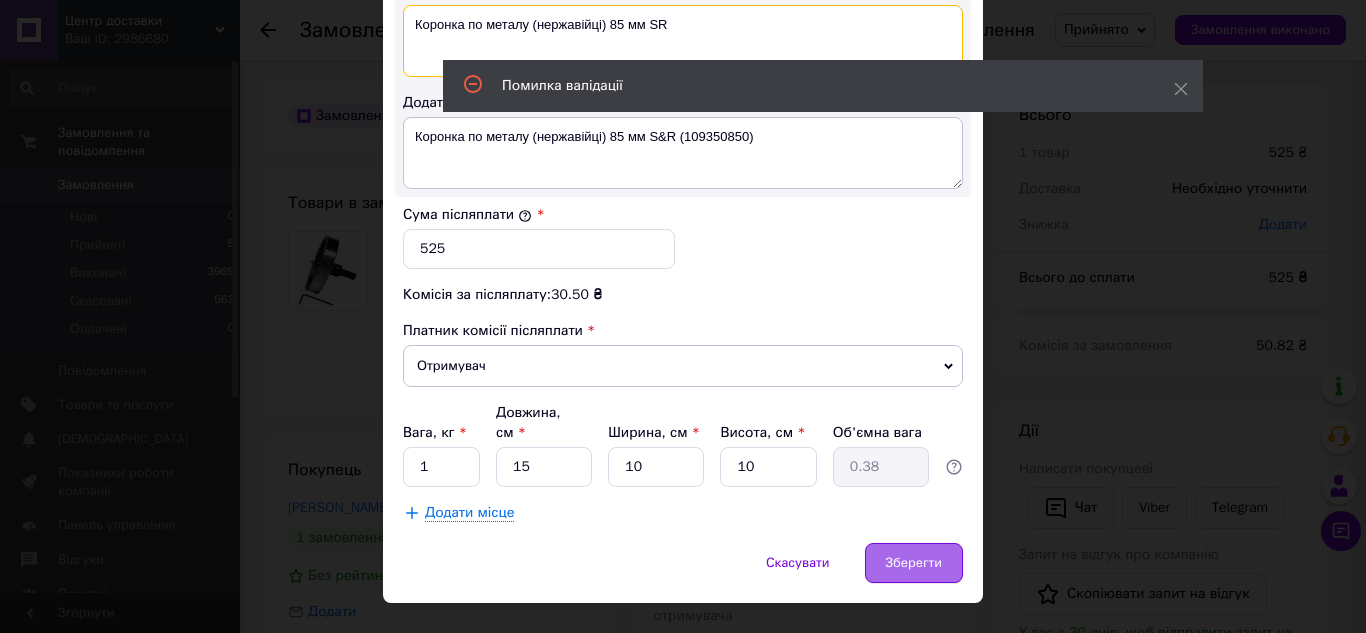 type on "Коронка по металу (нержавійці) 85 мм SR" 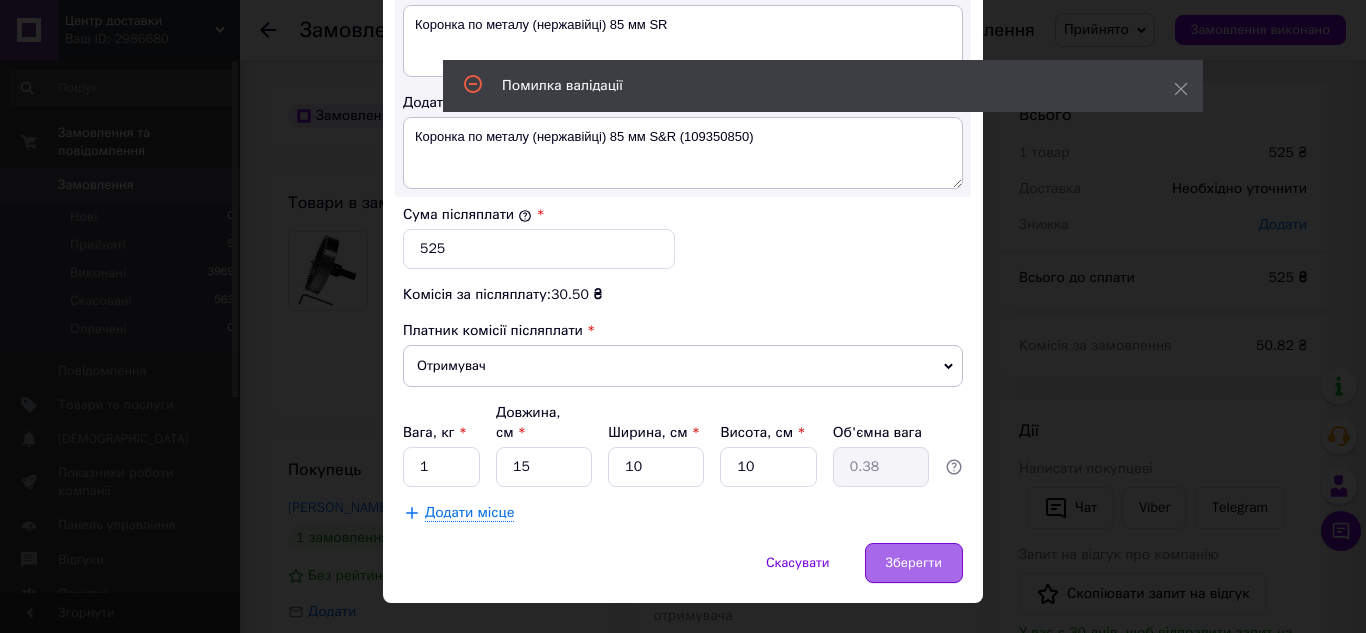 click on "Зберегти" at bounding box center [914, 563] 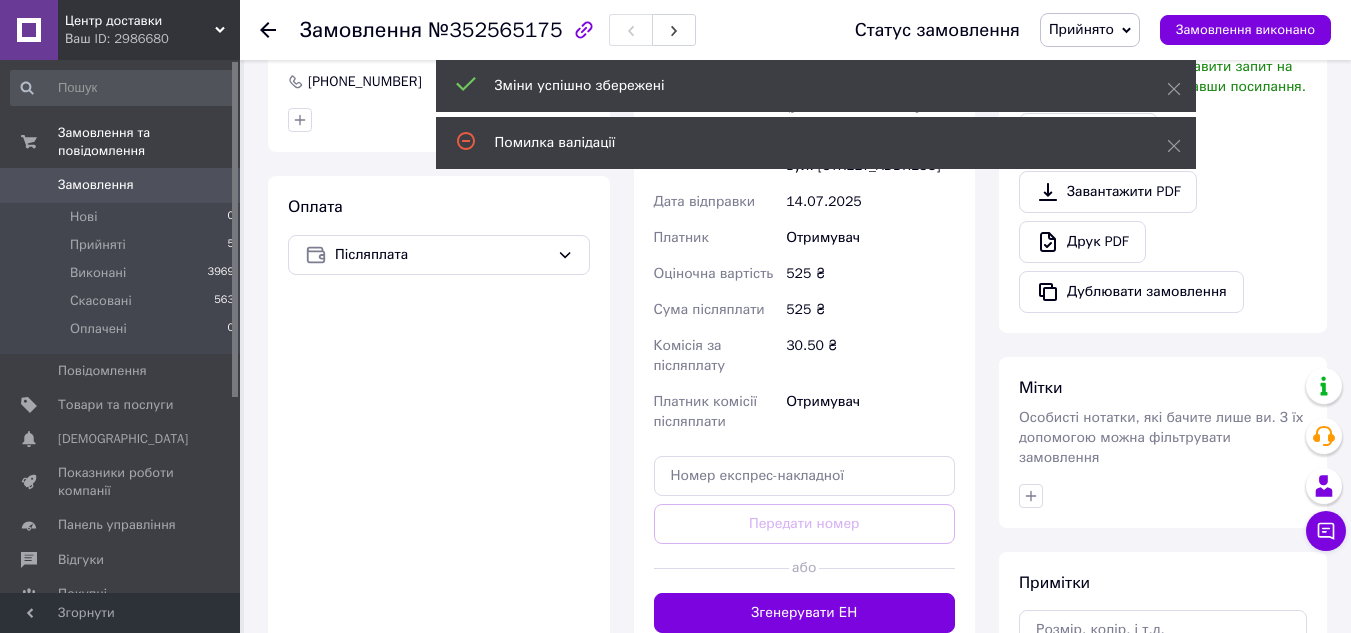 scroll, scrollTop: 600, scrollLeft: 0, axis: vertical 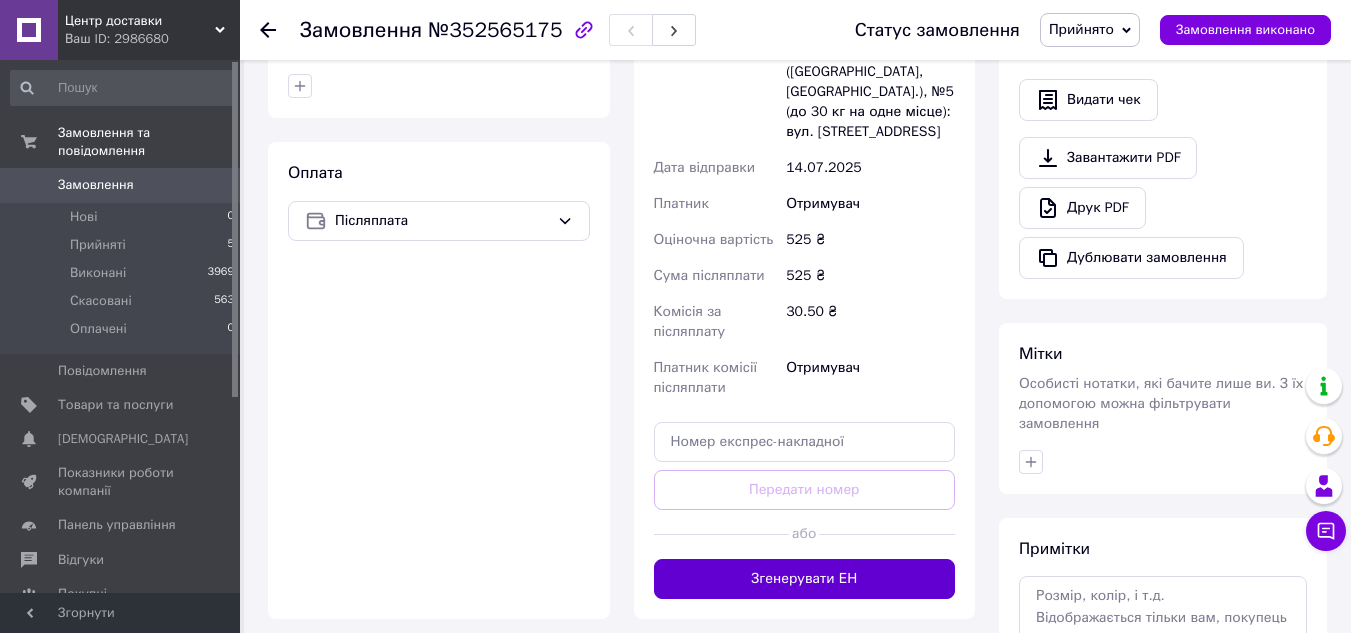 click on "Згенерувати ЕН" at bounding box center (805, 579) 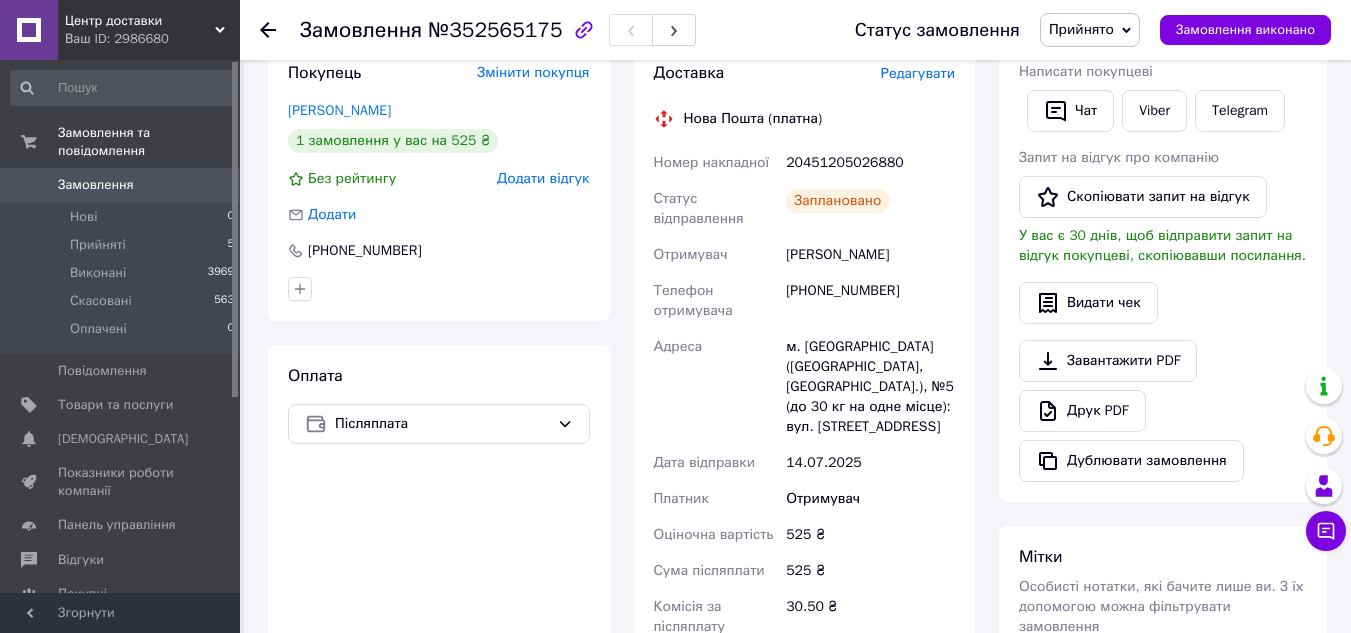 scroll, scrollTop: 300, scrollLeft: 0, axis: vertical 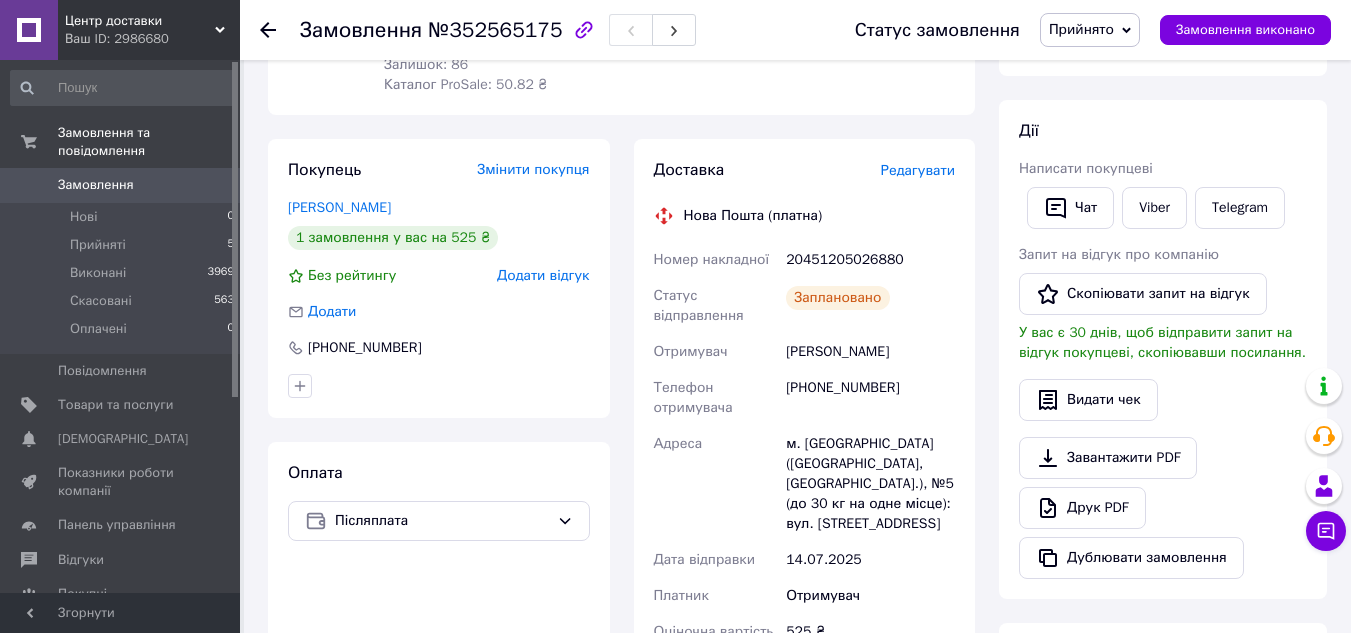click on "20451205026880" at bounding box center (870, 260) 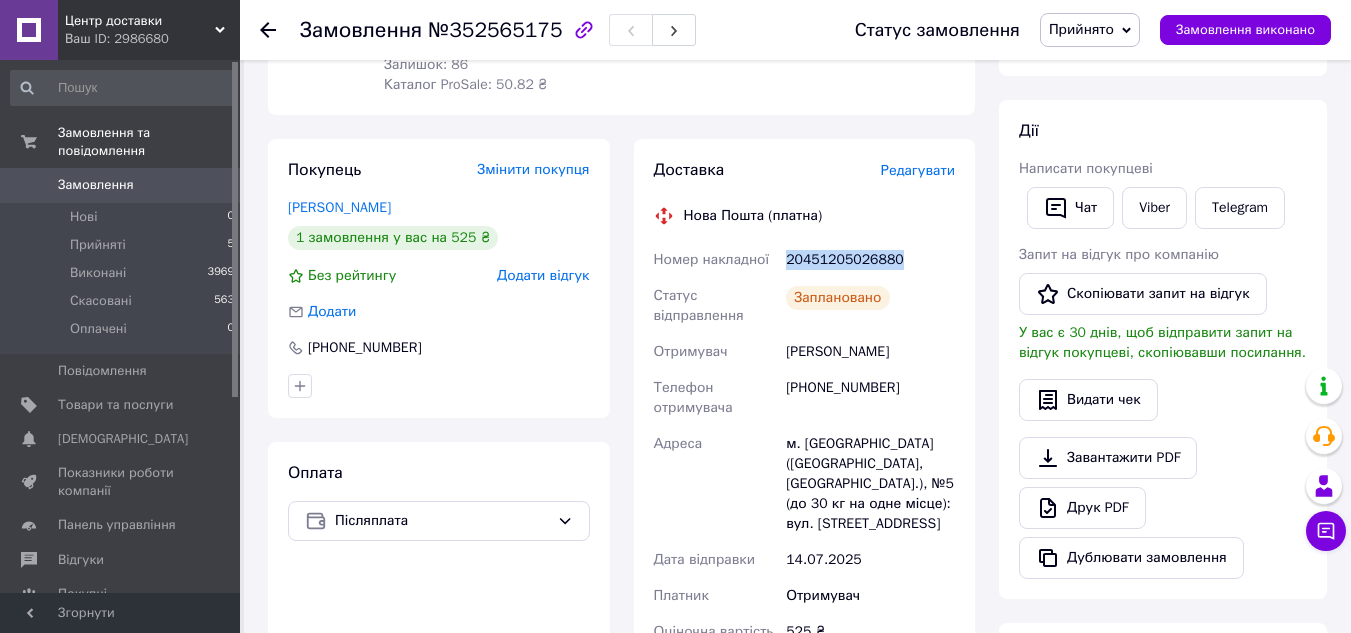 click on "20451205026880" at bounding box center (870, 260) 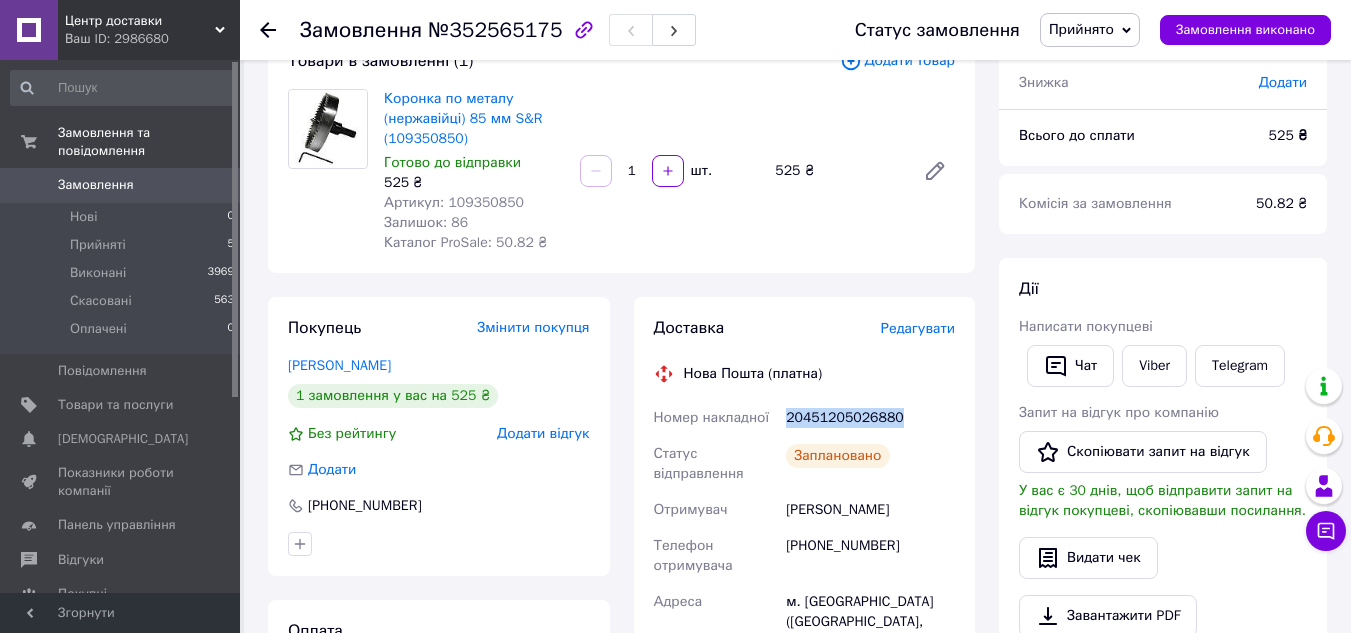 scroll, scrollTop: 0, scrollLeft: 0, axis: both 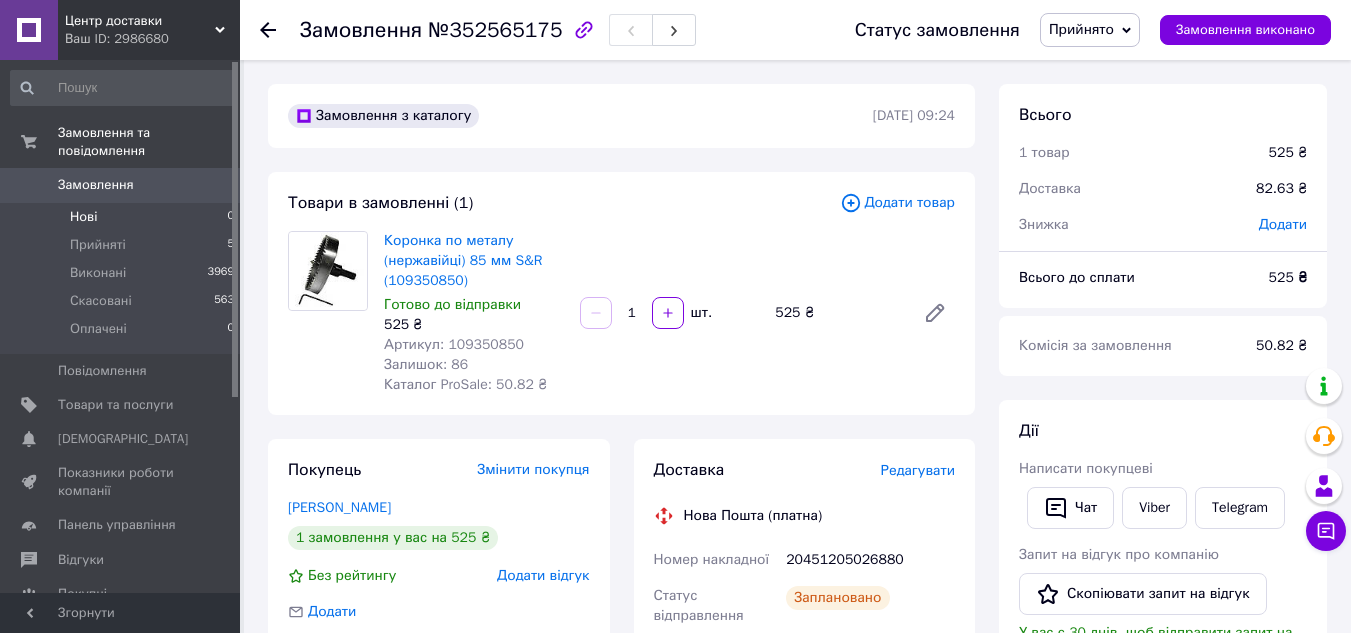 click on "Нові 0" at bounding box center (123, 217) 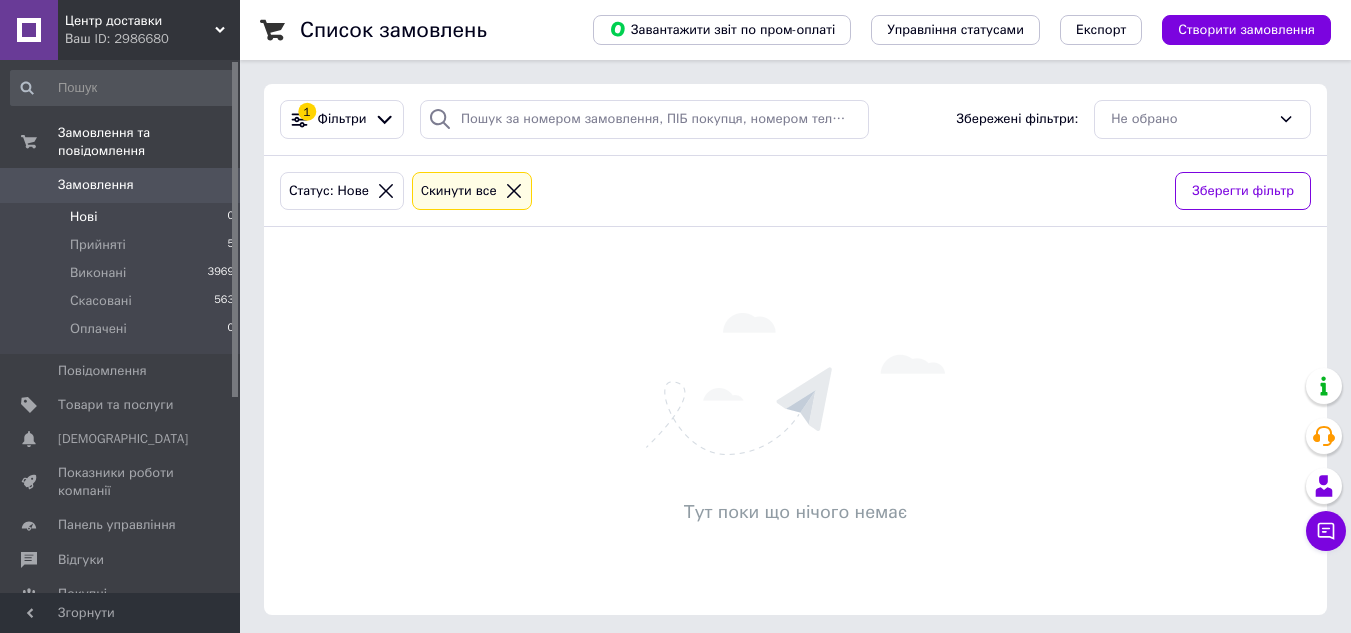 click on "Замовлення 0" at bounding box center (123, 185) 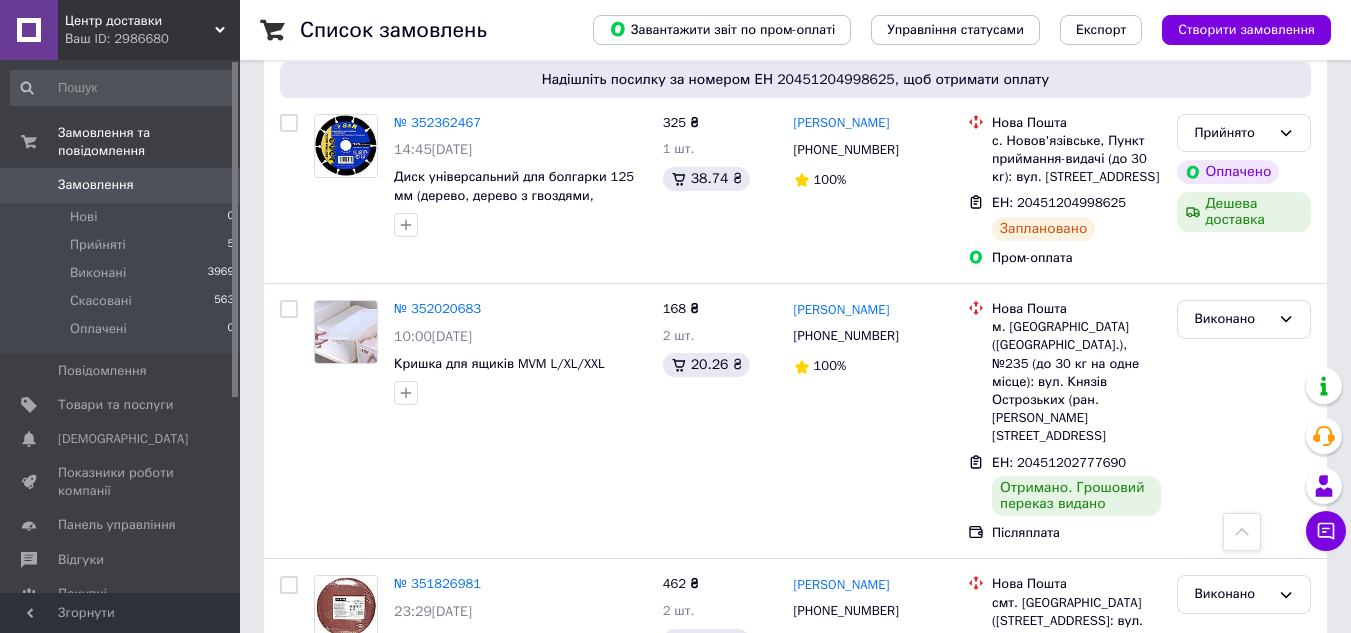 scroll, scrollTop: 1100, scrollLeft: 0, axis: vertical 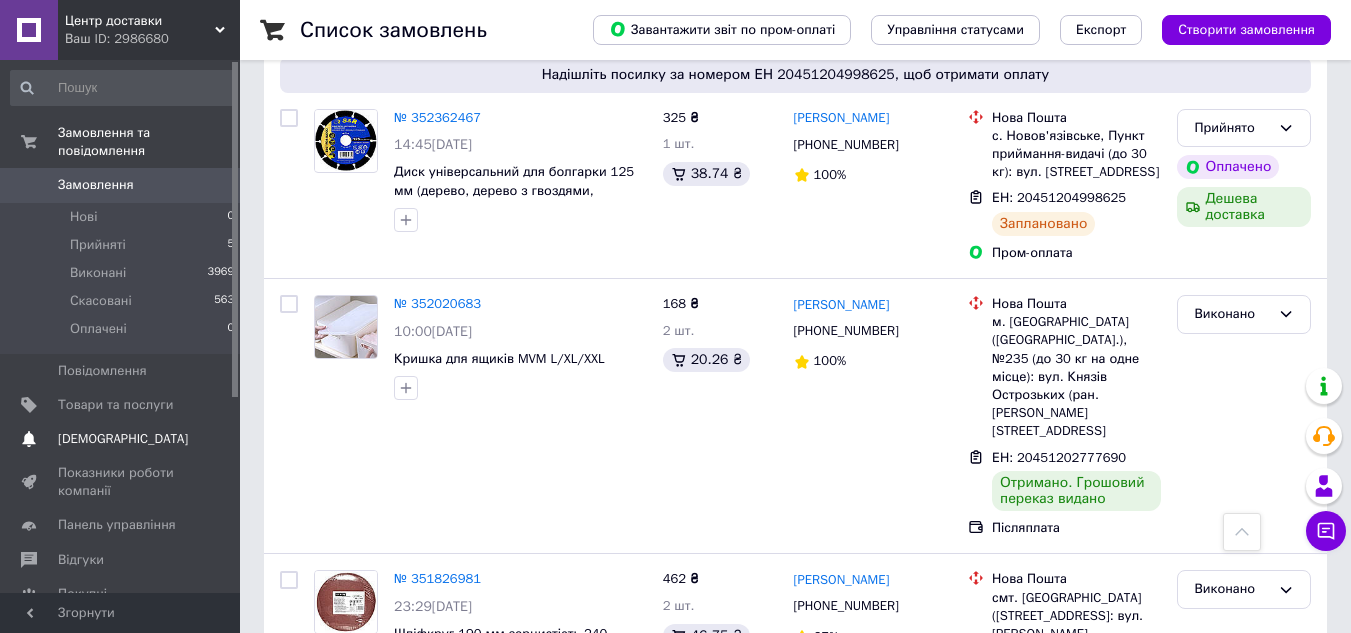 click on "[DEMOGRAPHIC_DATA]" at bounding box center (121, 439) 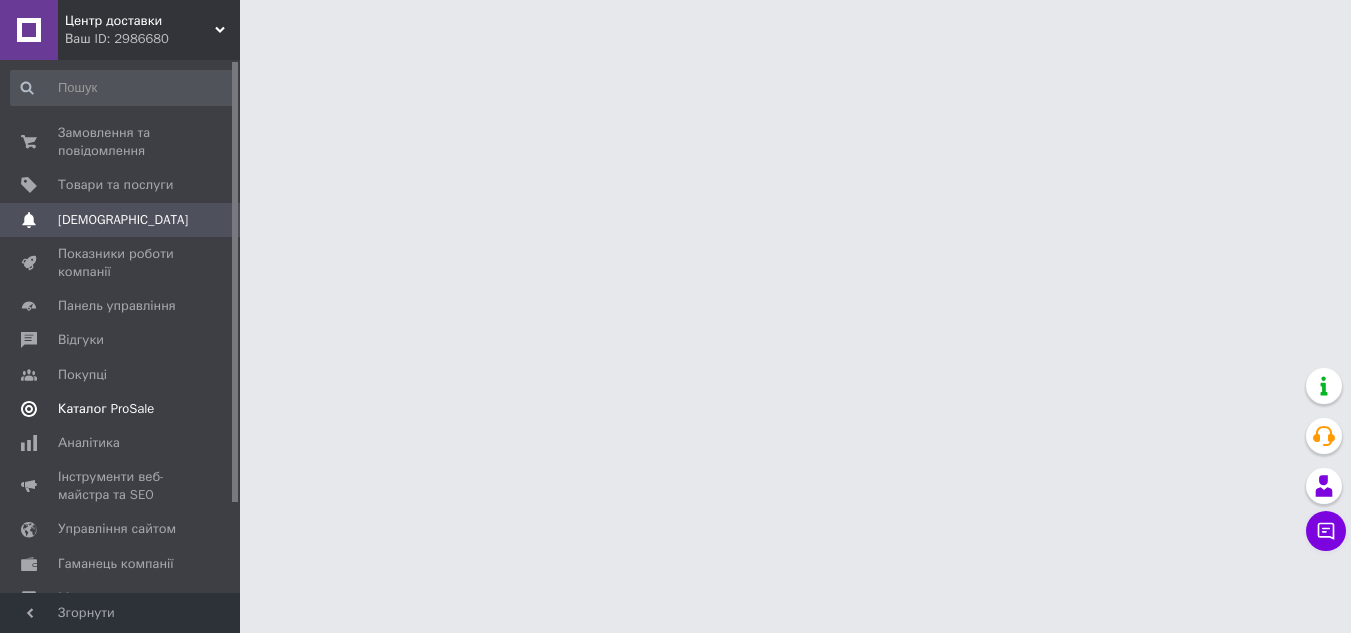 scroll, scrollTop: 0, scrollLeft: 0, axis: both 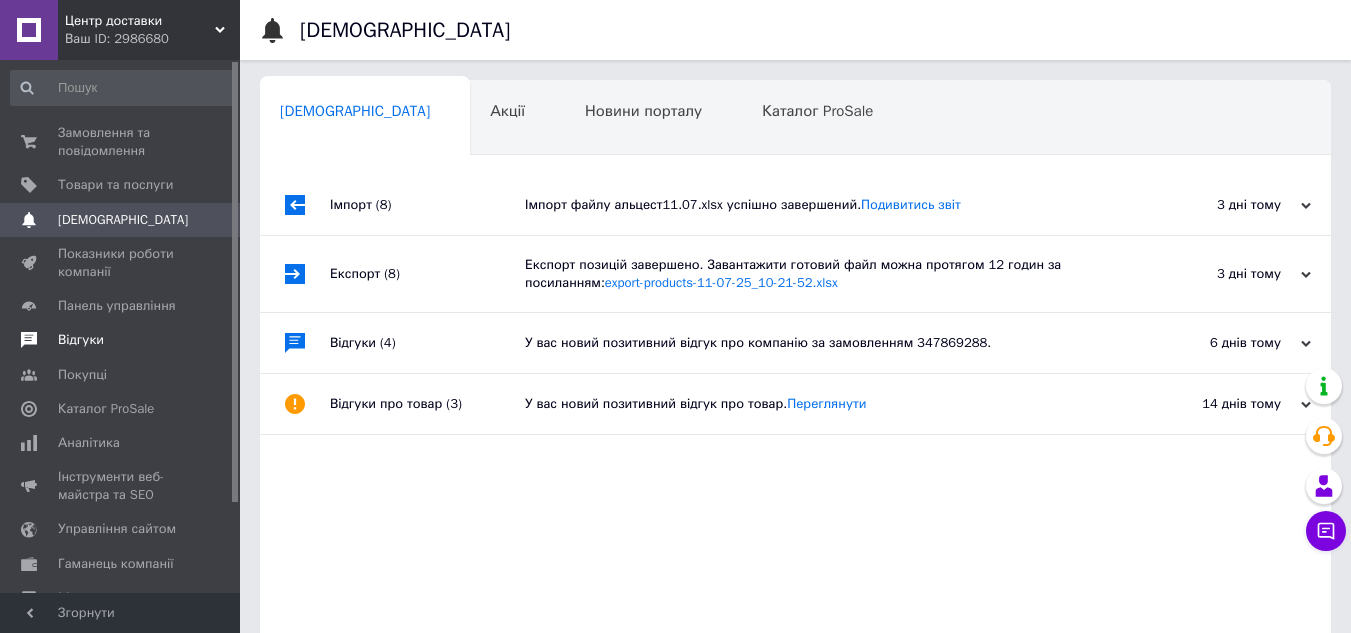 click on "Відгуки" at bounding box center [121, 340] 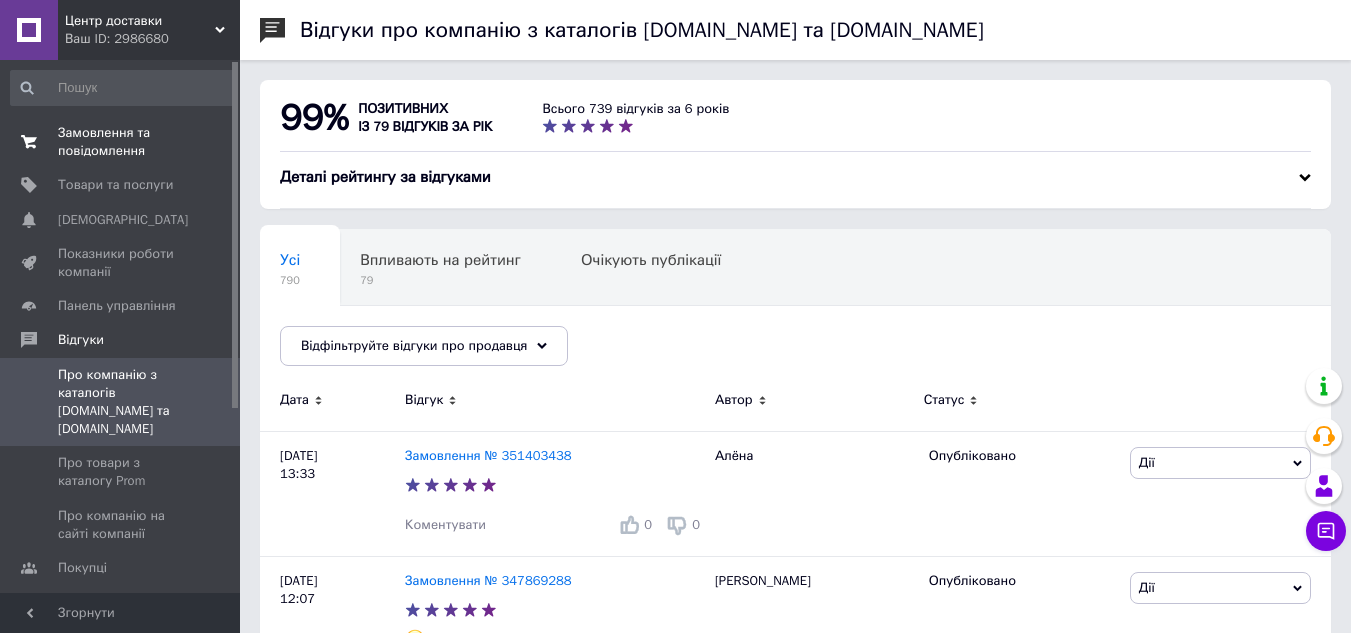 click on "Замовлення та повідомлення 0 0" at bounding box center (123, 142) 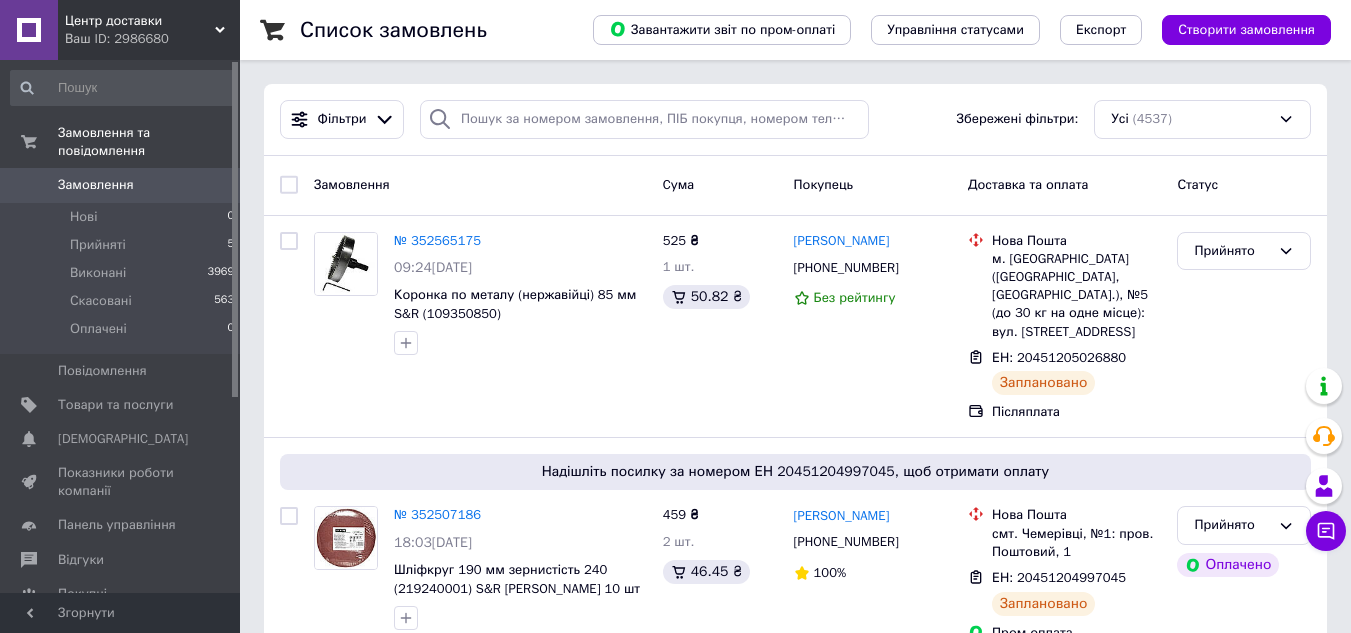 click on "Замовлення 0" at bounding box center (123, 185) 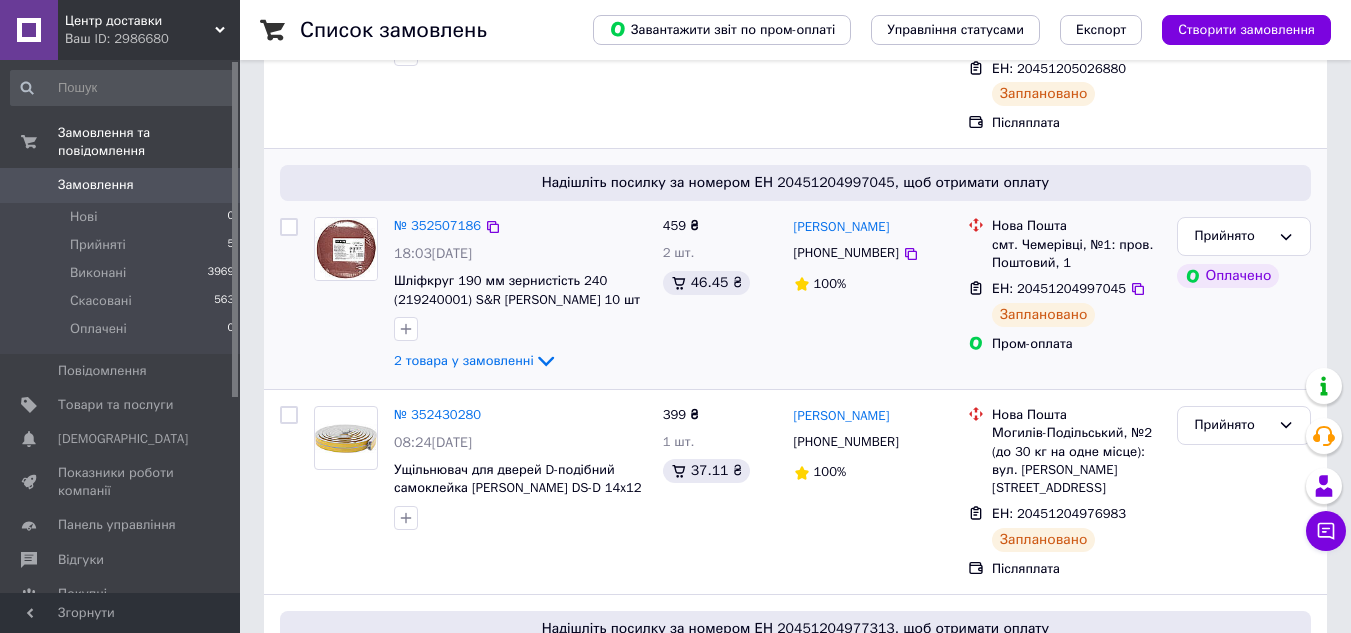 scroll, scrollTop: 300, scrollLeft: 0, axis: vertical 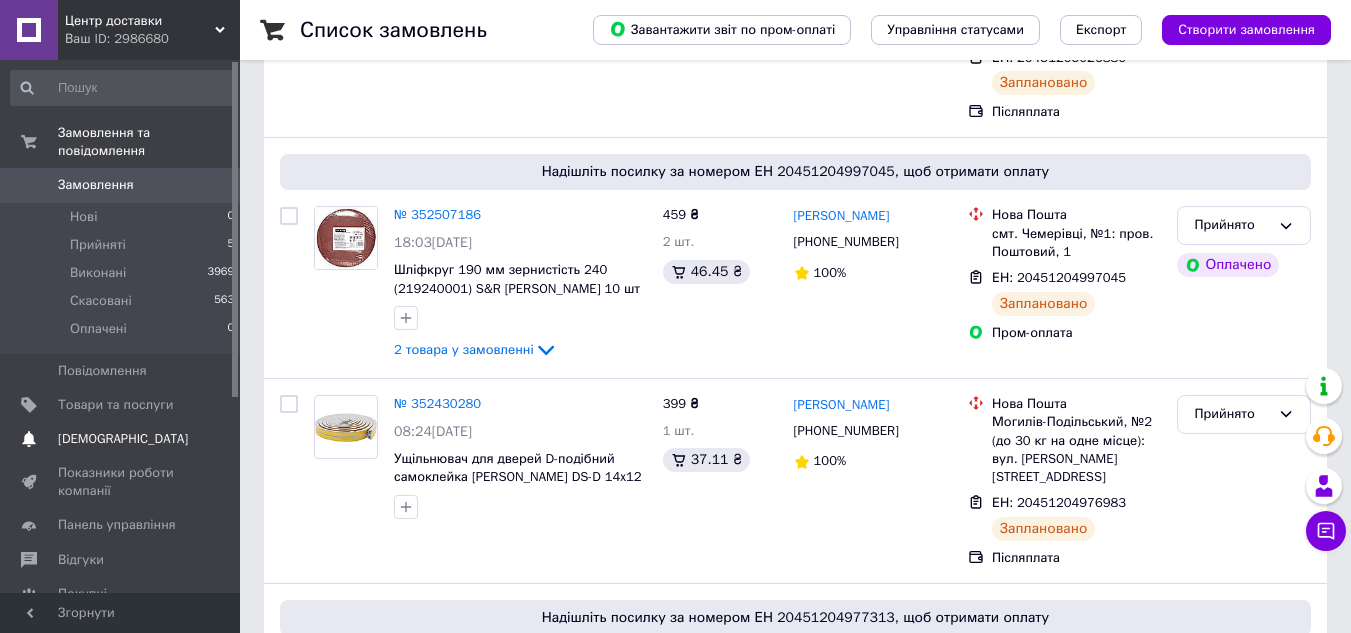 click on "[DEMOGRAPHIC_DATA]" at bounding box center [121, 439] 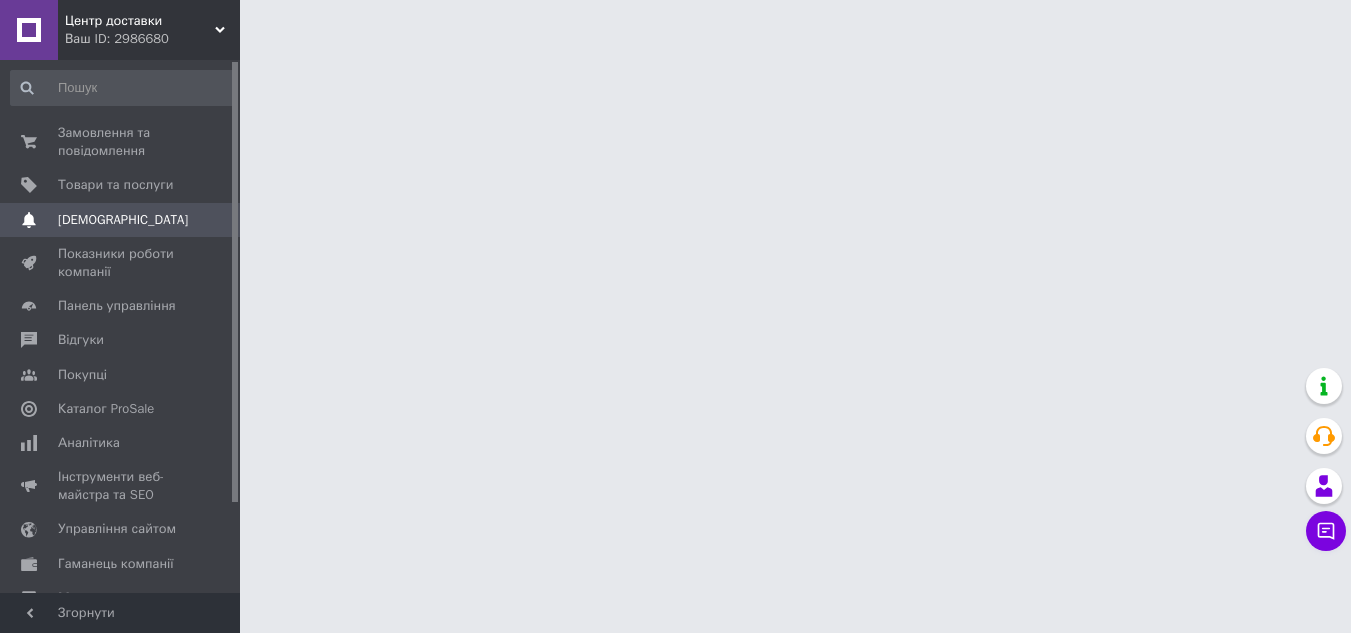 scroll, scrollTop: 0, scrollLeft: 0, axis: both 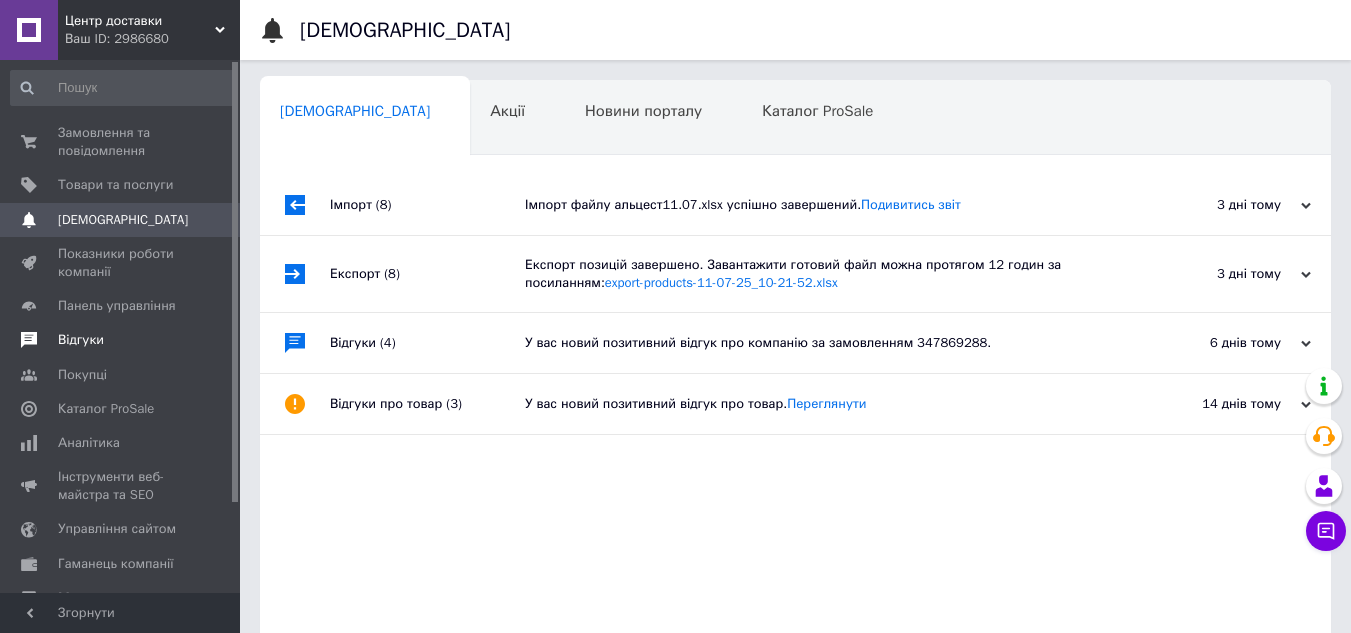 click on "Відгуки" at bounding box center [121, 340] 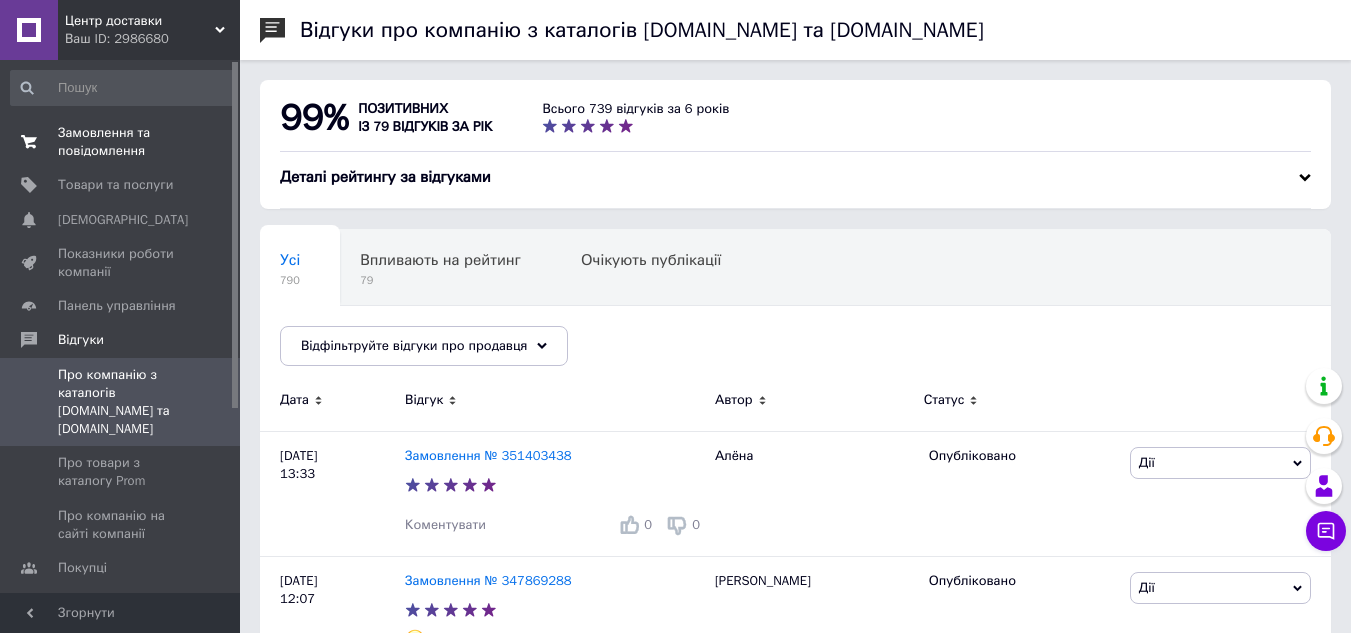 click on "Замовлення та повідомлення" at bounding box center (121, 142) 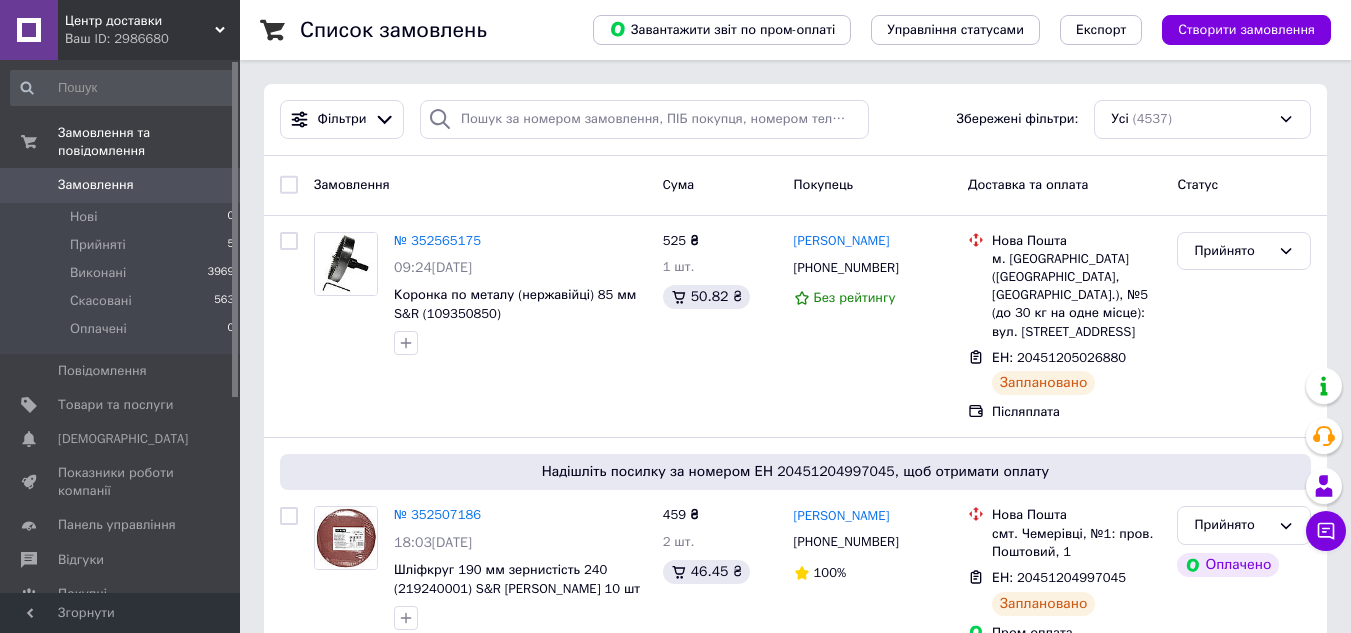 click on "0" at bounding box center (212, 185) 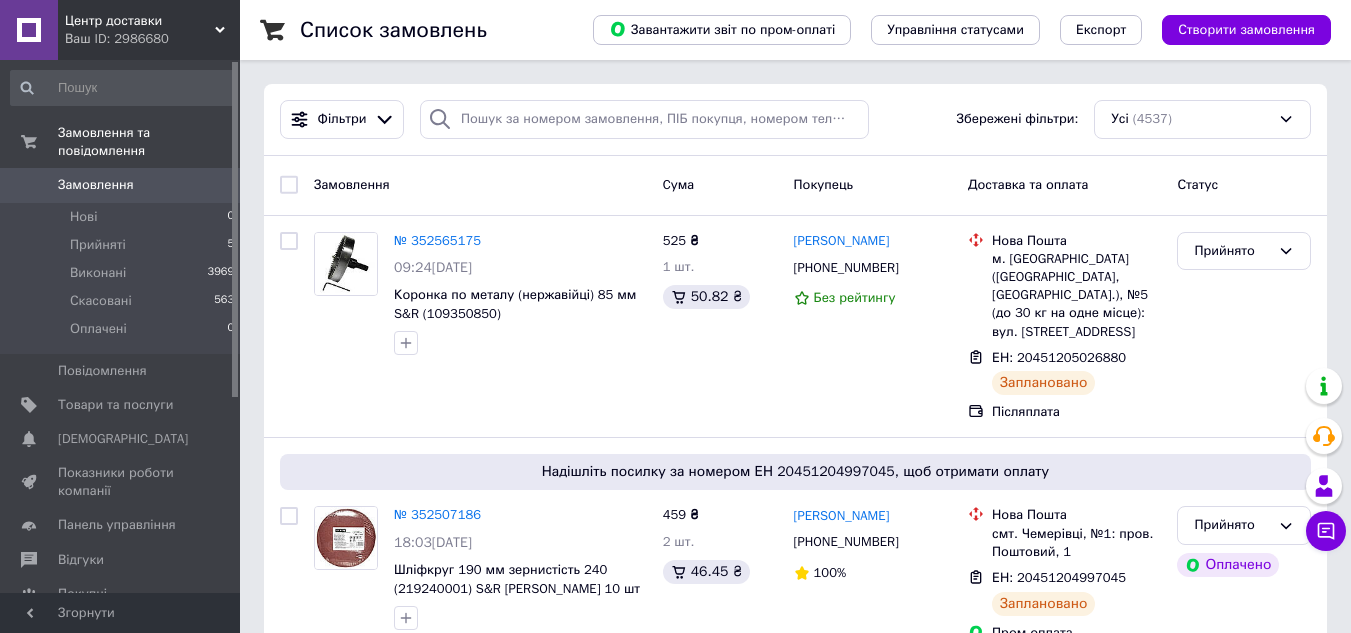 click on "0" at bounding box center [212, 185] 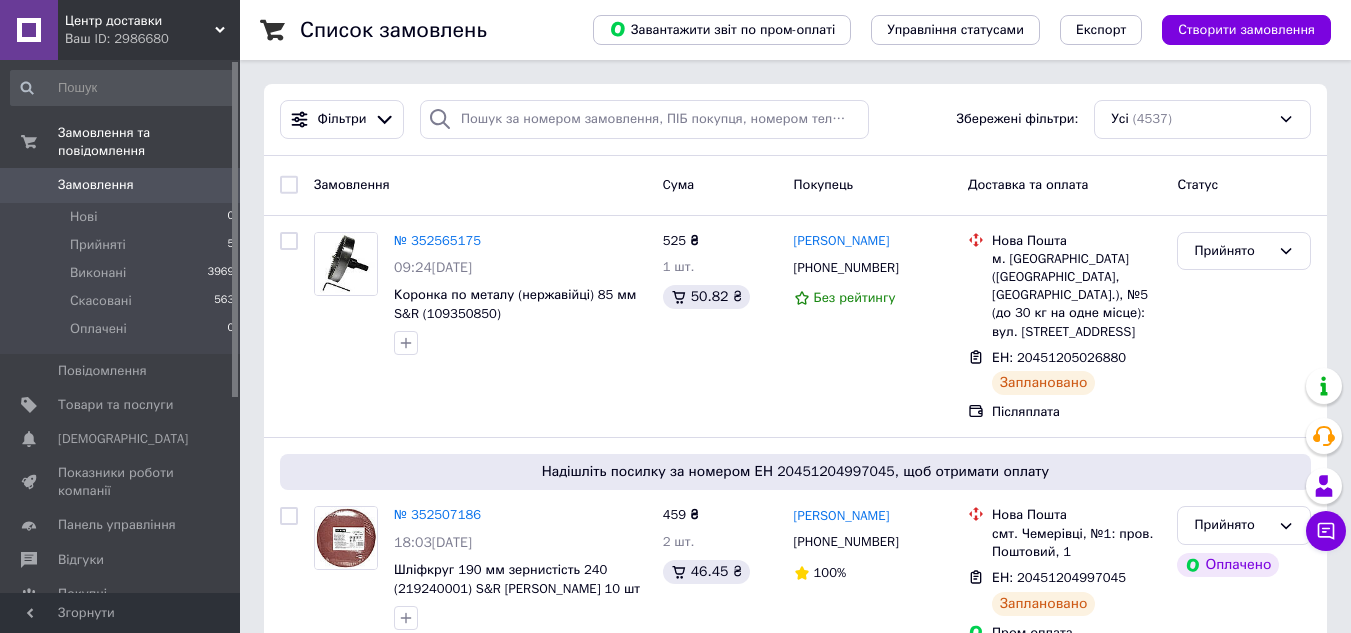 click on "Замовлення" at bounding box center [121, 185] 